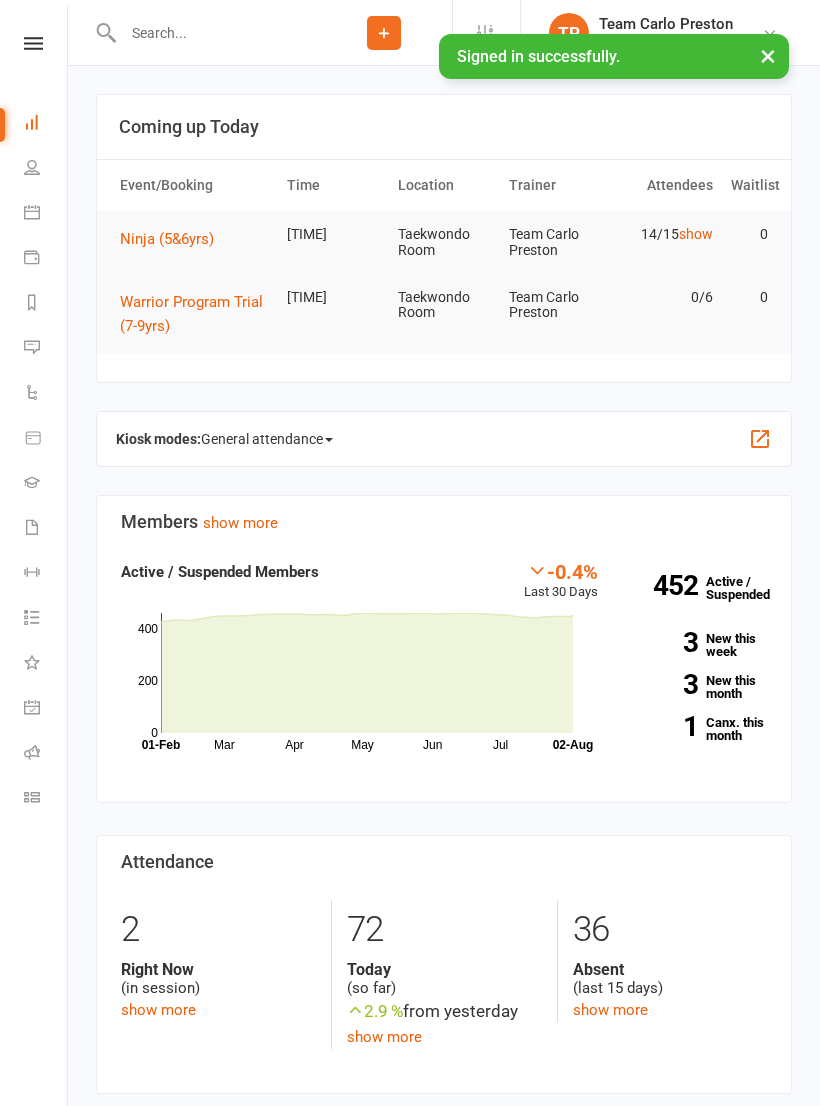 scroll, scrollTop: 0, scrollLeft: 0, axis: both 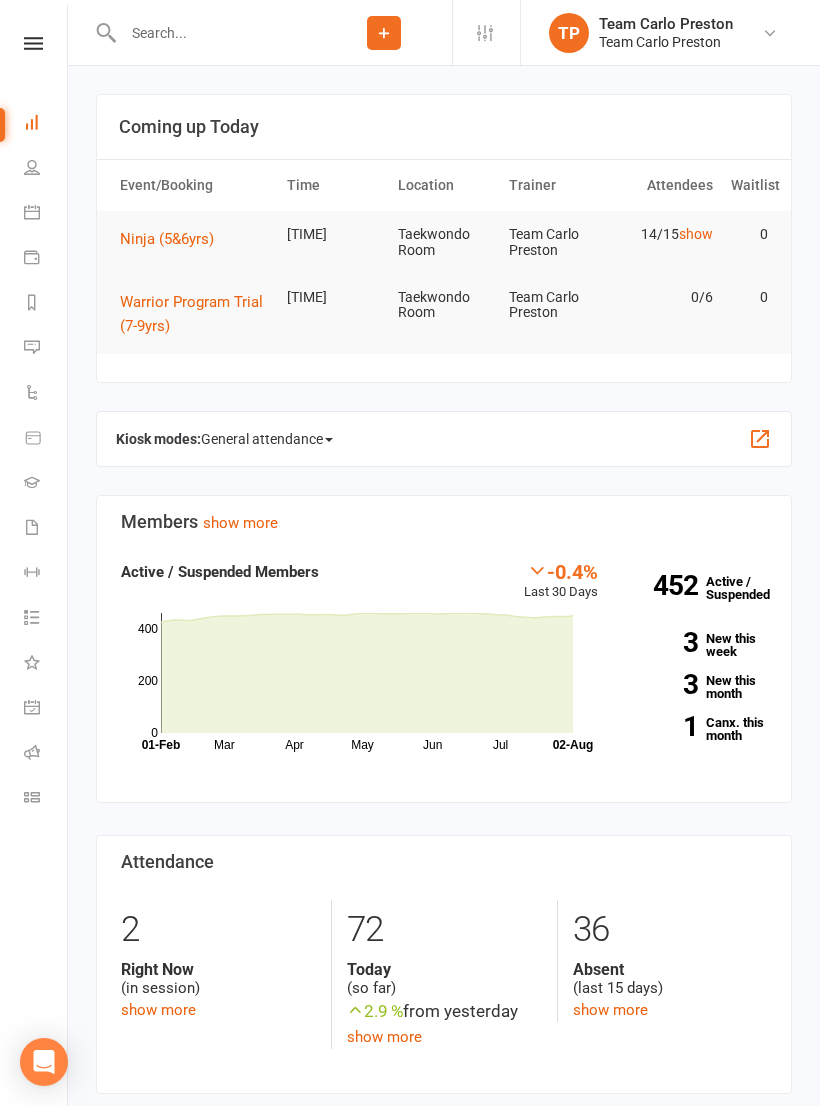 click at bounding box center [32, 212] 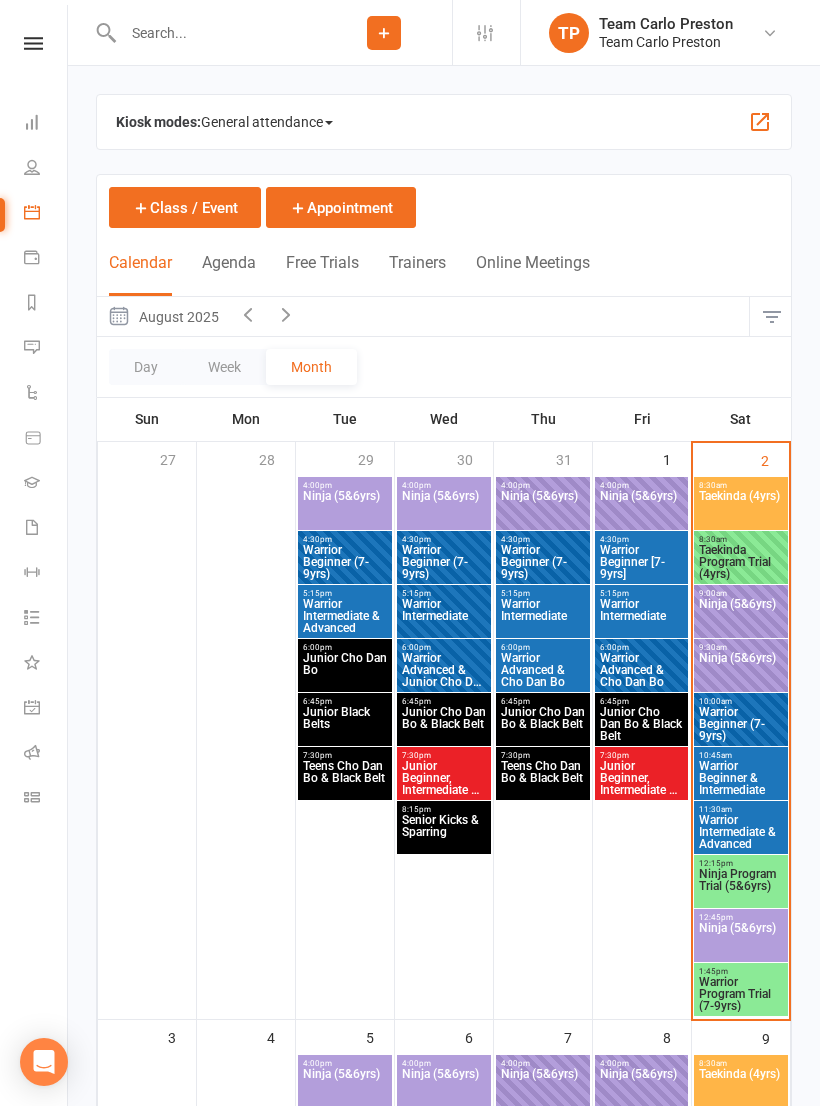 click on "Ninja Program Trial (5&6yrs)" at bounding box center (741, 886) 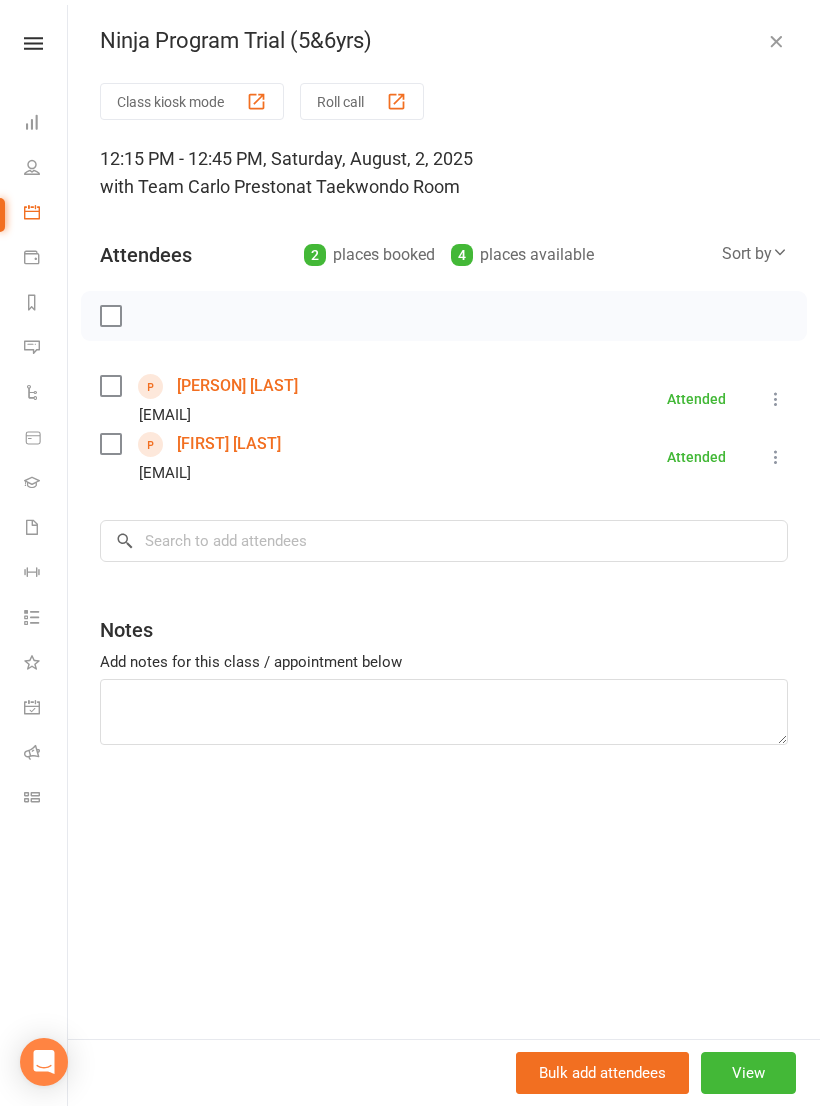 click on "[FIRST] [LAST]" at bounding box center (229, 444) 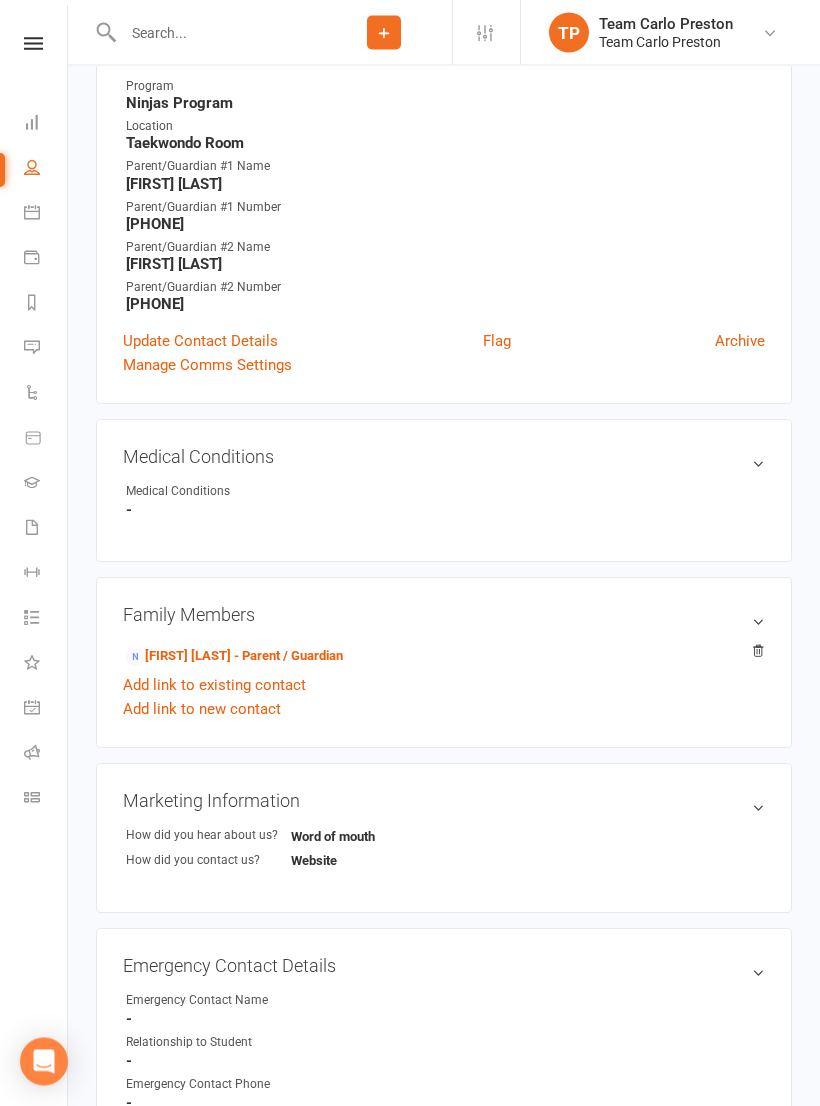 scroll, scrollTop: 522, scrollLeft: 0, axis: vertical 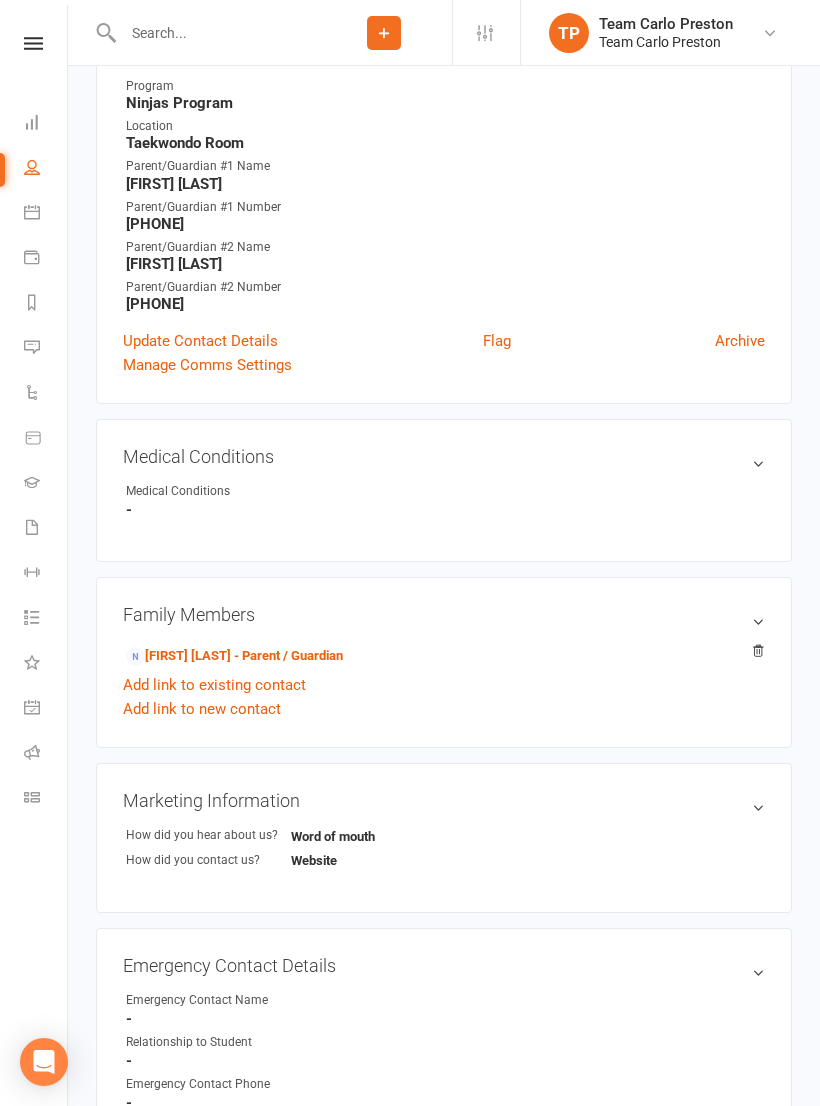 click on "[FIRST] [LAST] - Parent / Guardian" at bounding box center (234, 656) 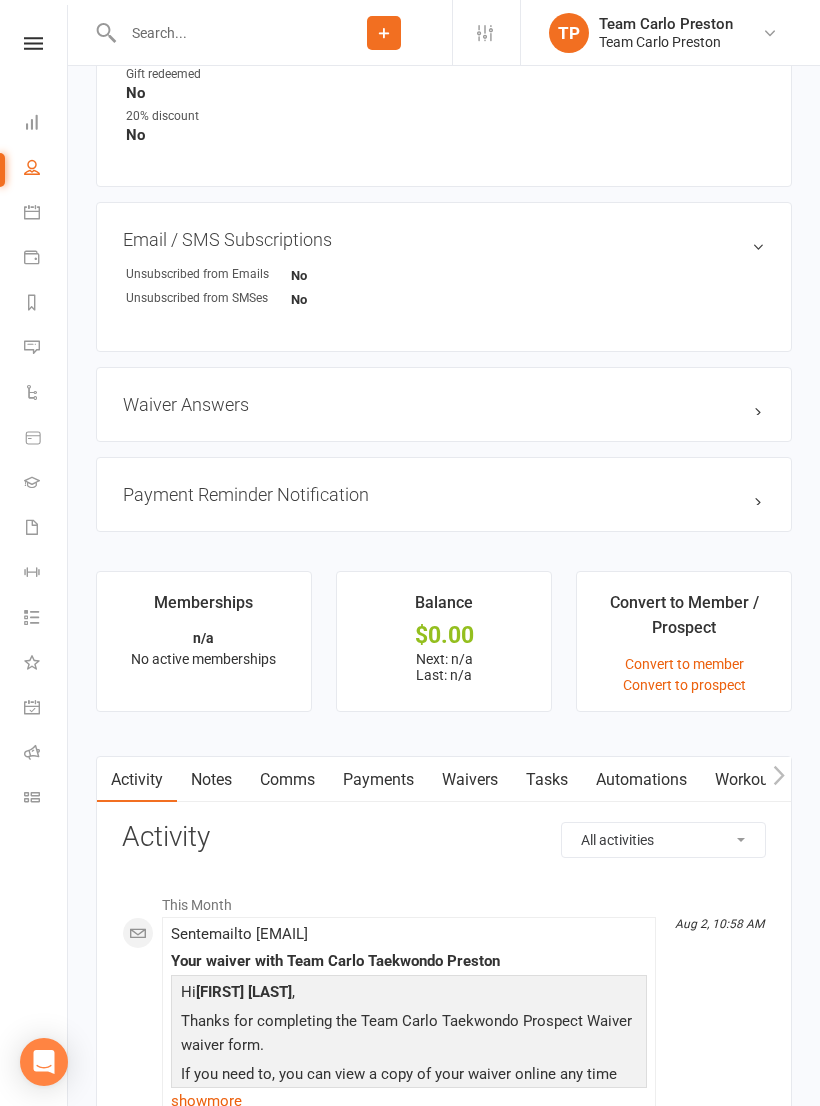 scroll, scrollTop: 1367, scrollLeft: 0, axis: vertical 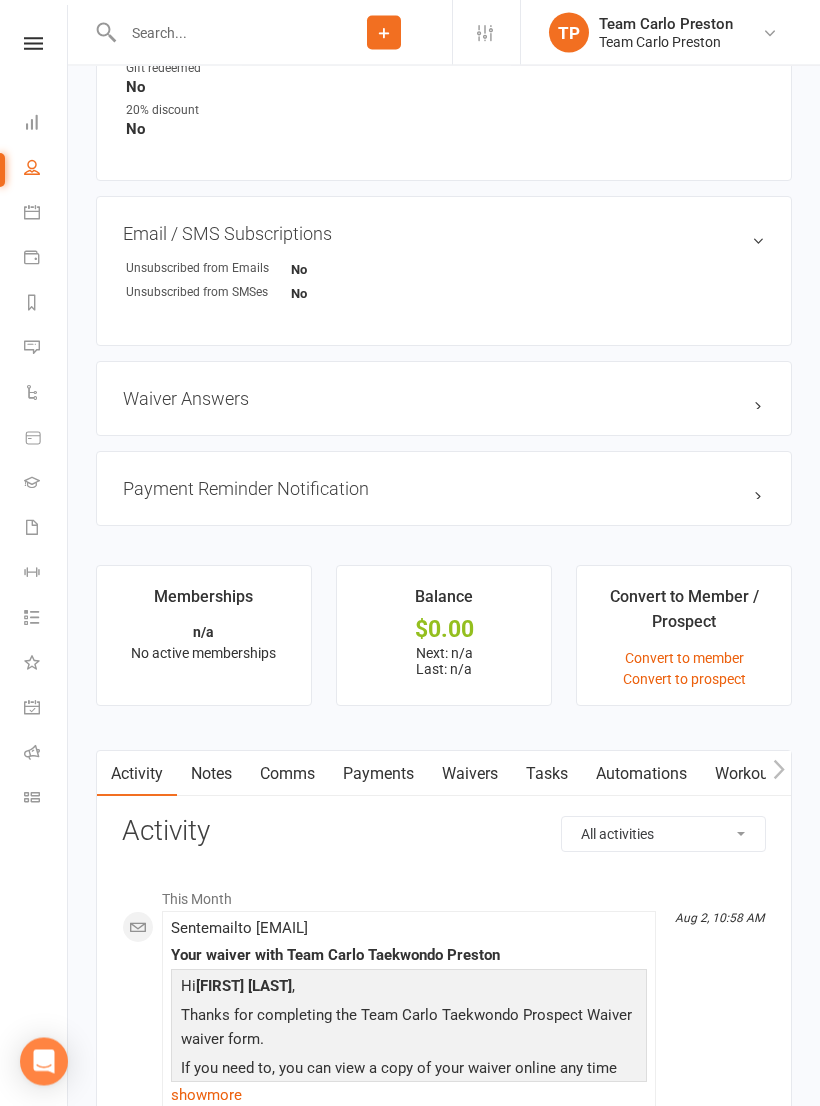 click on "Waivers" at bounding box center (470, 775) 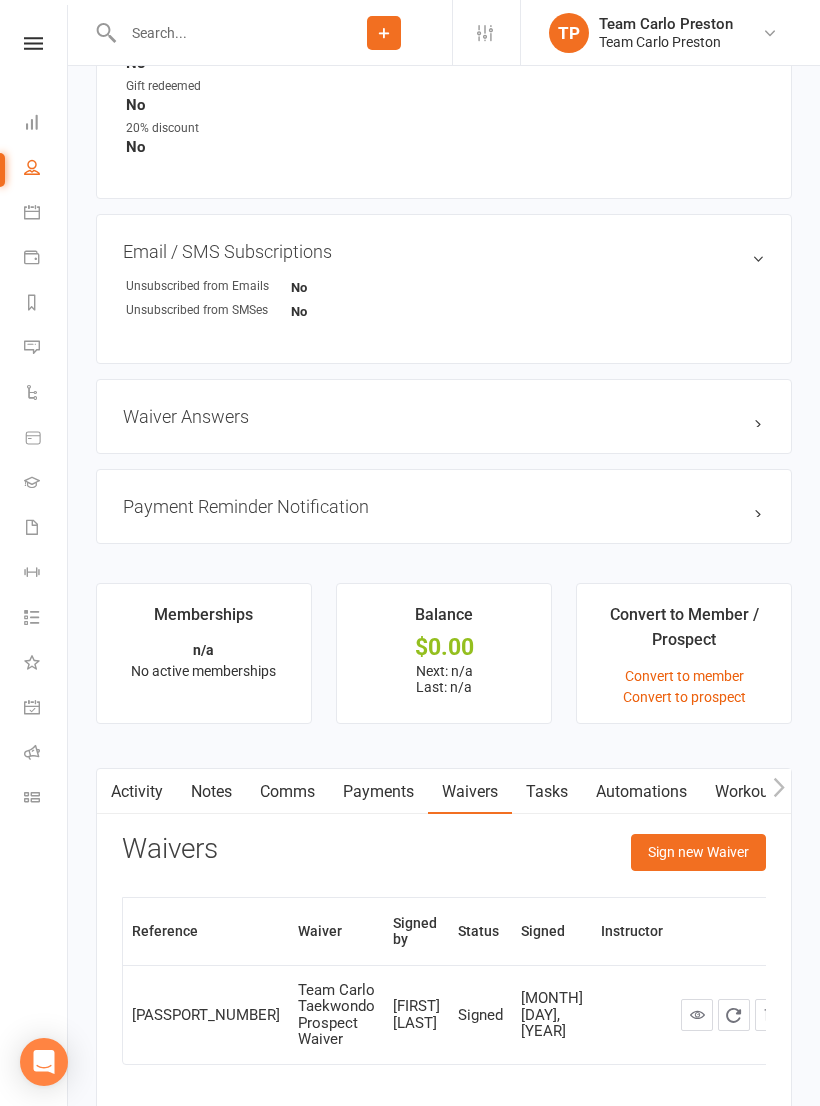 click on "Sign new Waiver" at bounding box center (698, 852) 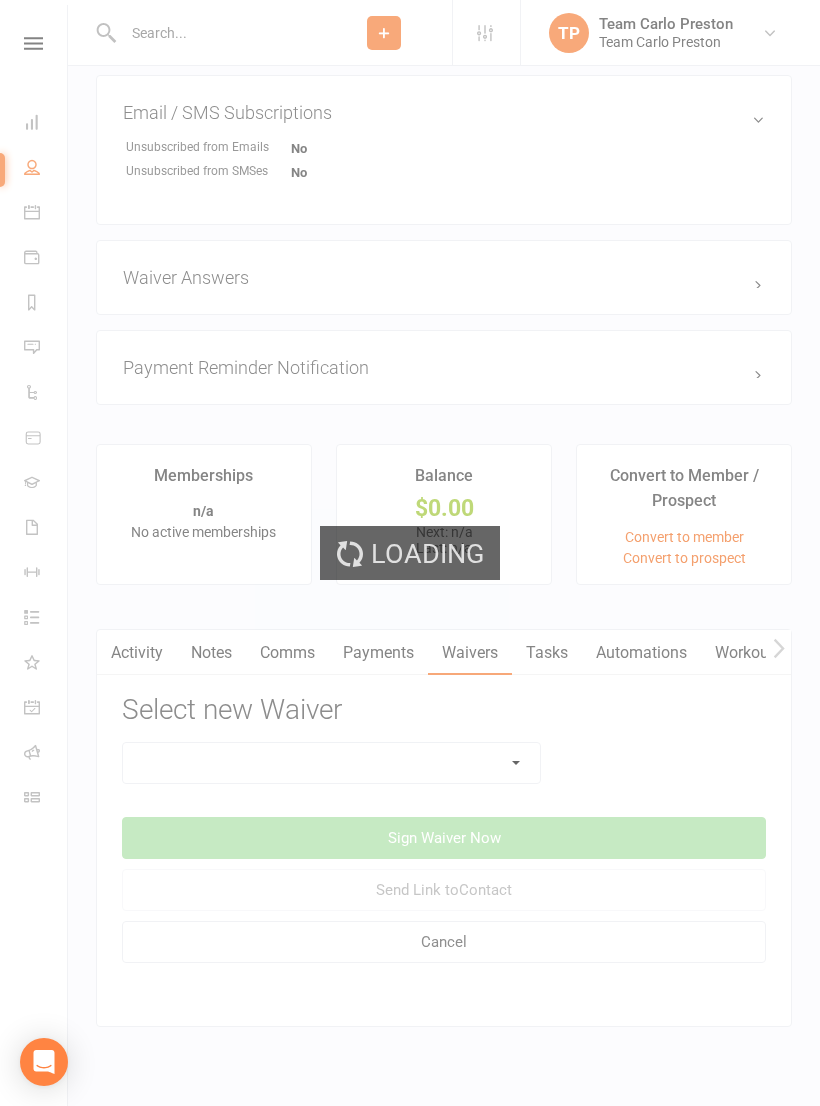 scroll, scrollTop: 1504, scrollLeft: 0, axis: vertical 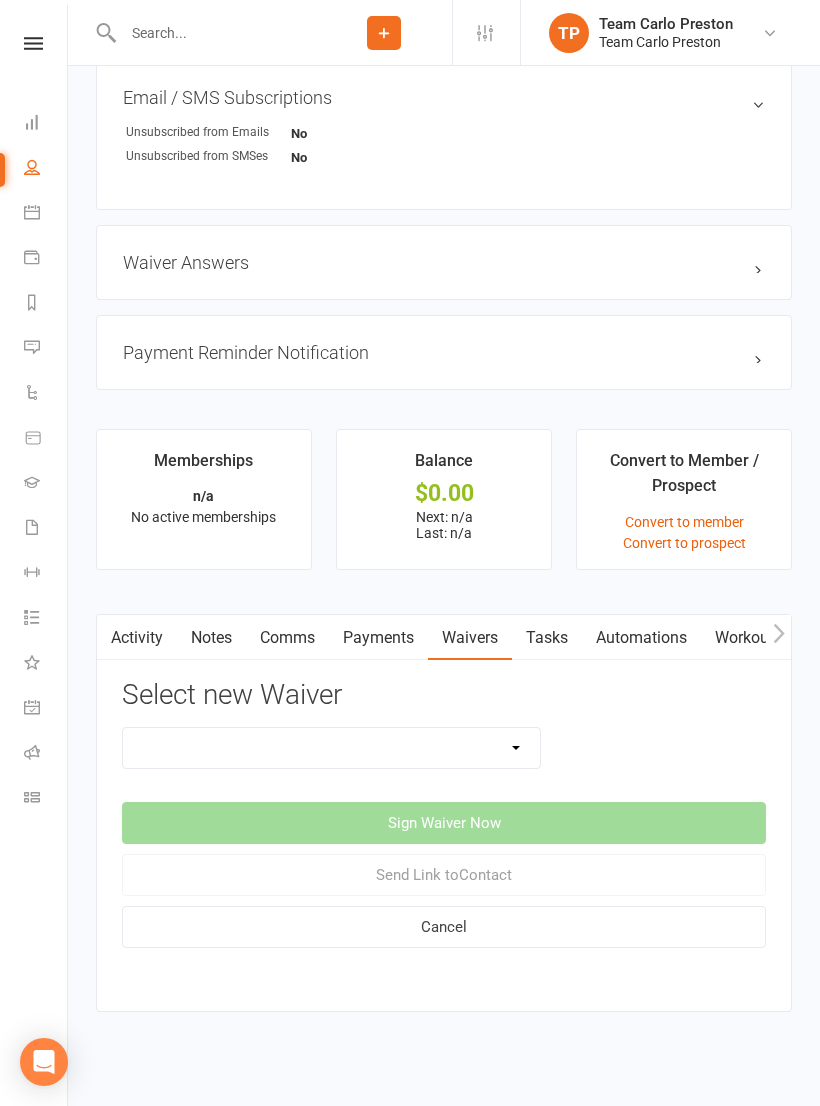 click on "Family Program Combination Member Waiver (3+ Family Members) Family Program Combination Member Waiver (Foundation + Taekwondo) Foundation Program Member Waiver (1 x Family Member) Foundation Program Member Waiver (2 x Family Member) Taekwondo Program Member Waiver (1 x Family Member) Taekwondo Program Member Waiver (2 x Family Member) Team Carlo Direct Debit Account Update Team Carlo Fitness New Member Waiver Team Carlo Fitness Prospect Waiver Adults Team Carlo Personal Contact Details Update Team Carlo Student Location Transfer Team Carlo Taekwondo Prospect Waiver" at bounding box center [331, 748] 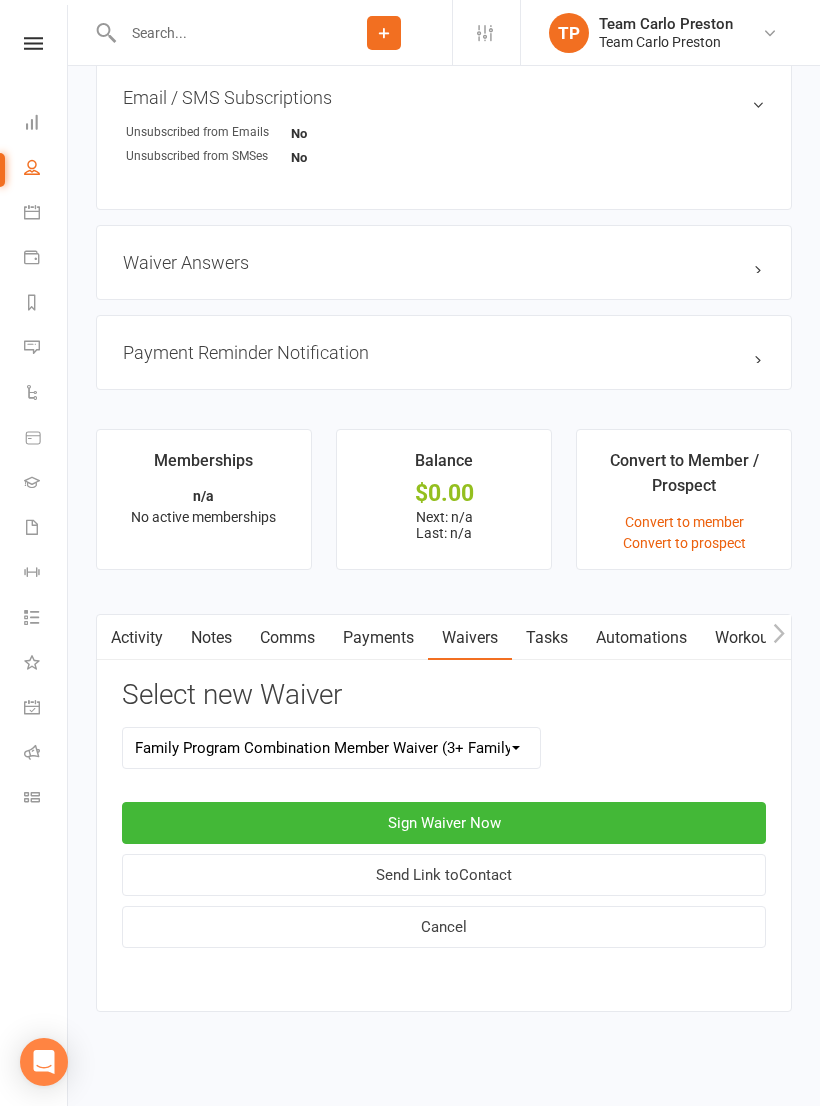 click on "Sign Waiver Now" at bounding box center [444, 823] 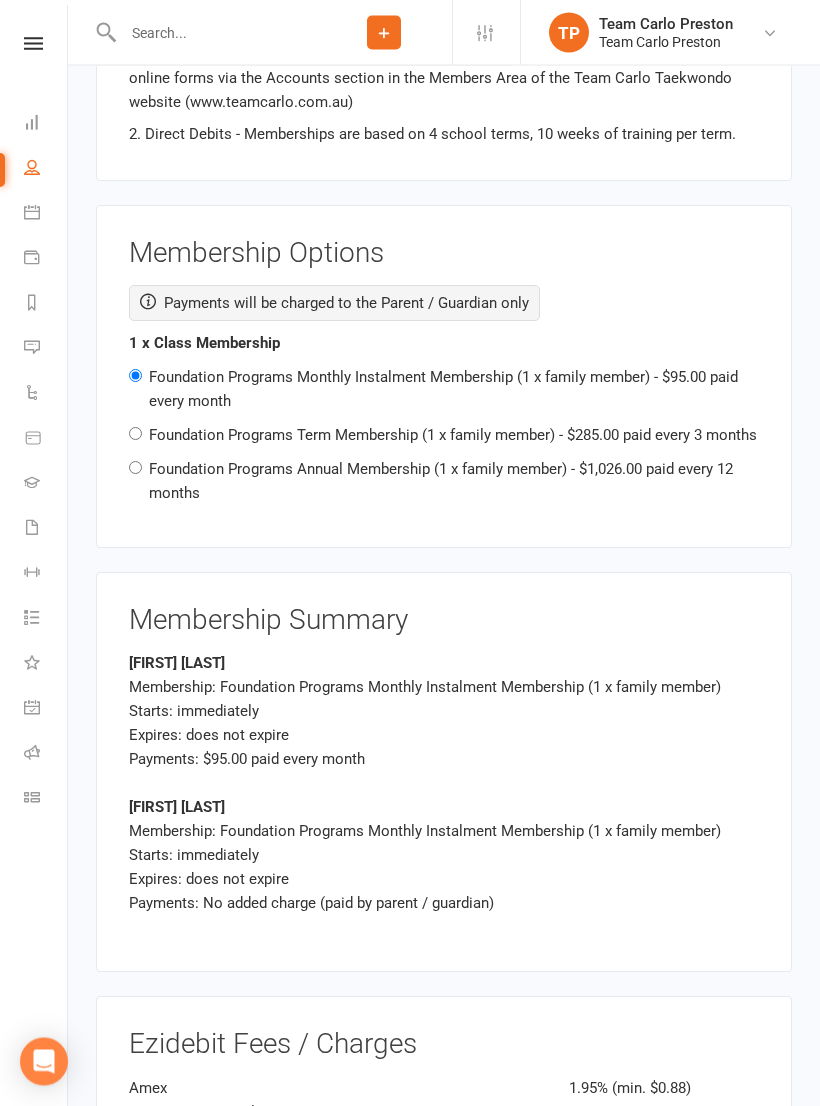 scroll, scrollTop: 2123, scrollLeft: 0, axis: vertical 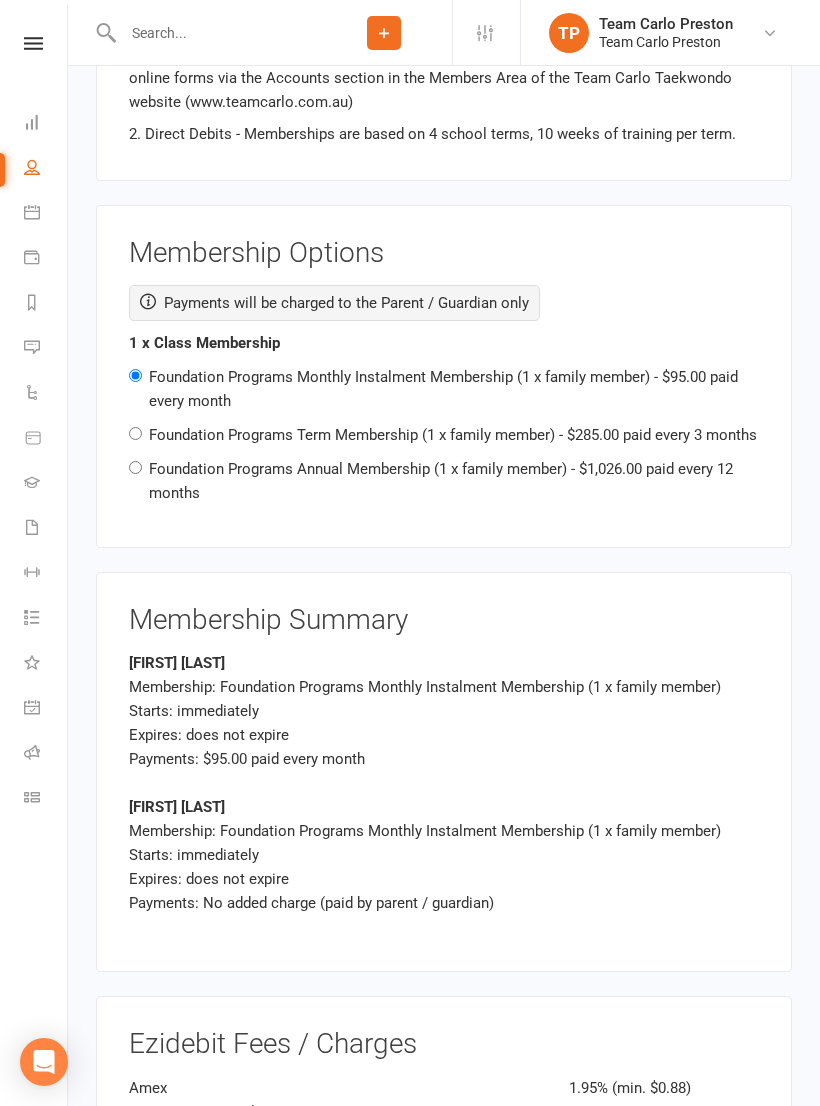 click on "Foundation Programs Term Membership (1 x family member) - $285.00 paid every 3 months" at bounding box center (453, 435) 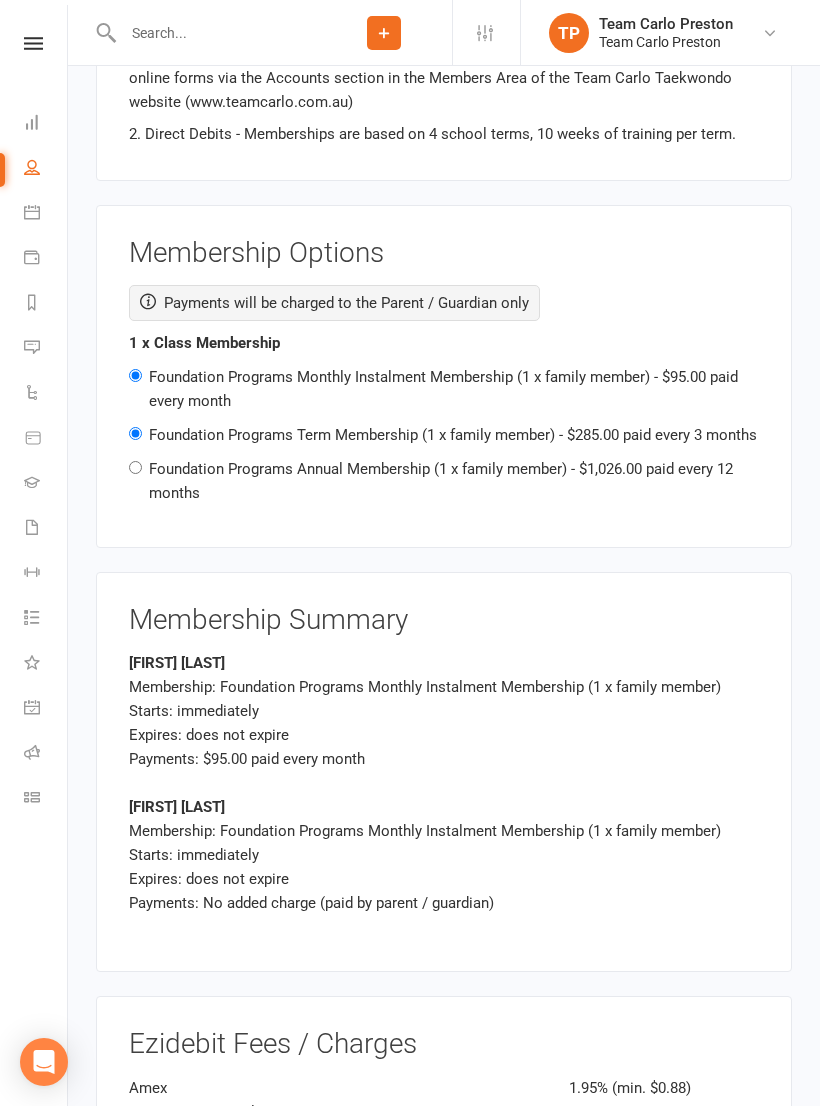 radio on "false" 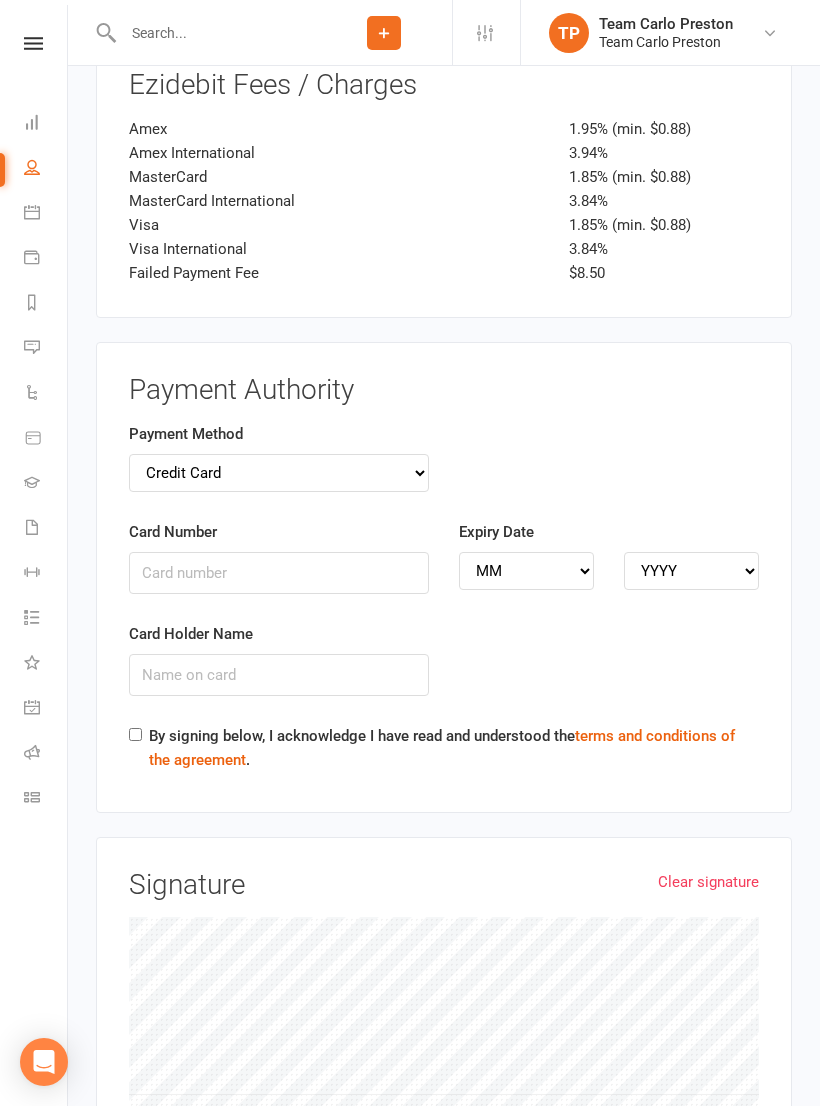 scroll, scrollTop: 3085, scrollLeft: 0, axis: vertical 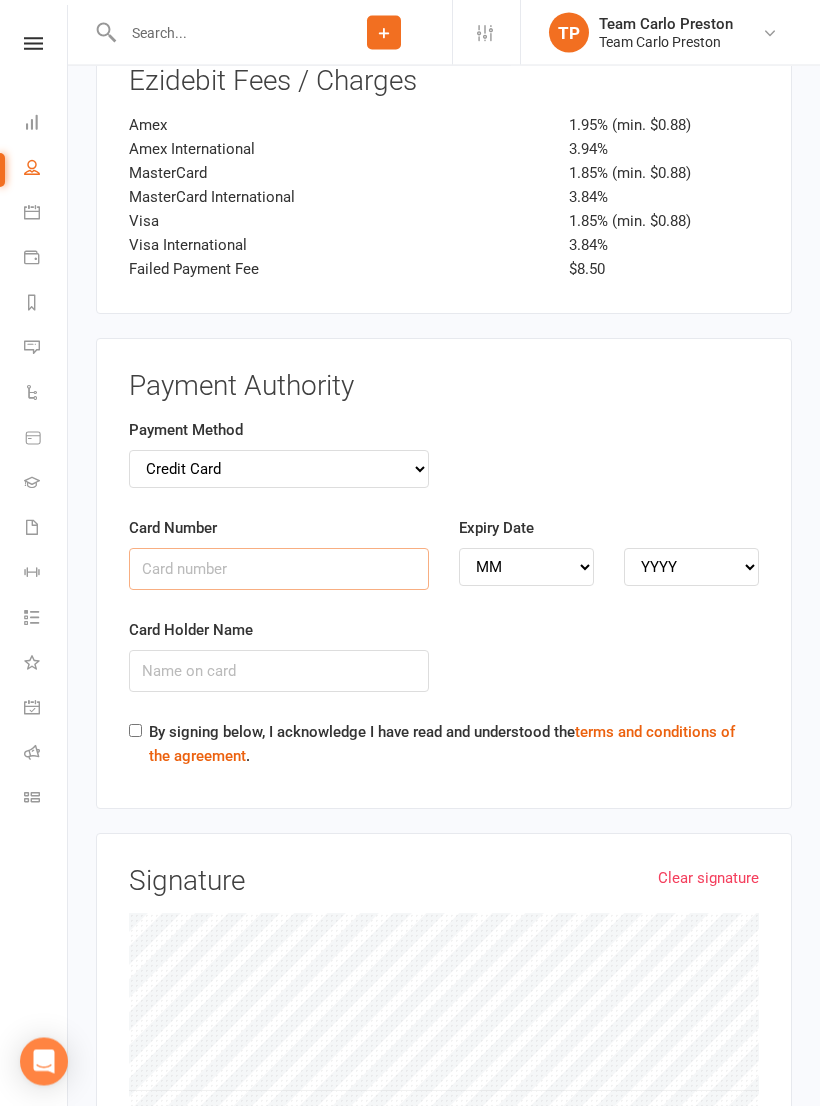 click on "Card Number" at bounding box center [279, 570] 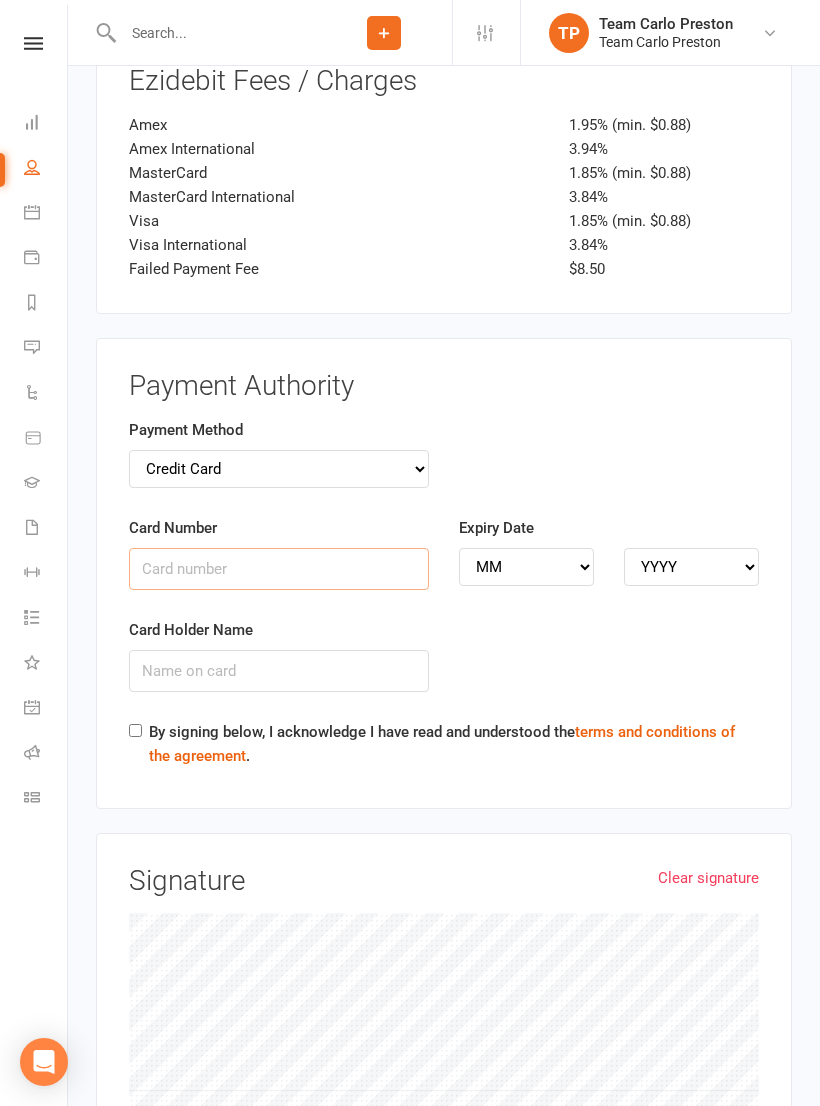 scroll, scrollTop: 3085, scrollLeft: 0, axis: vertical 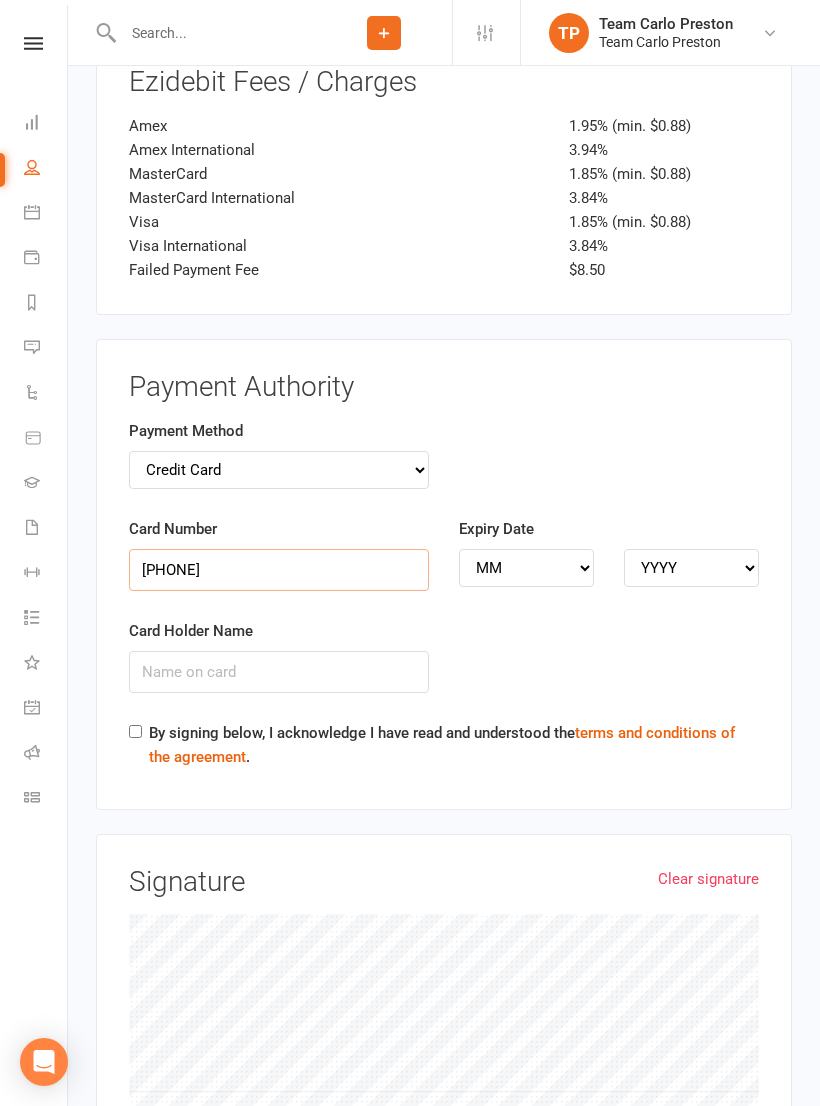 type on "[PHONE]" 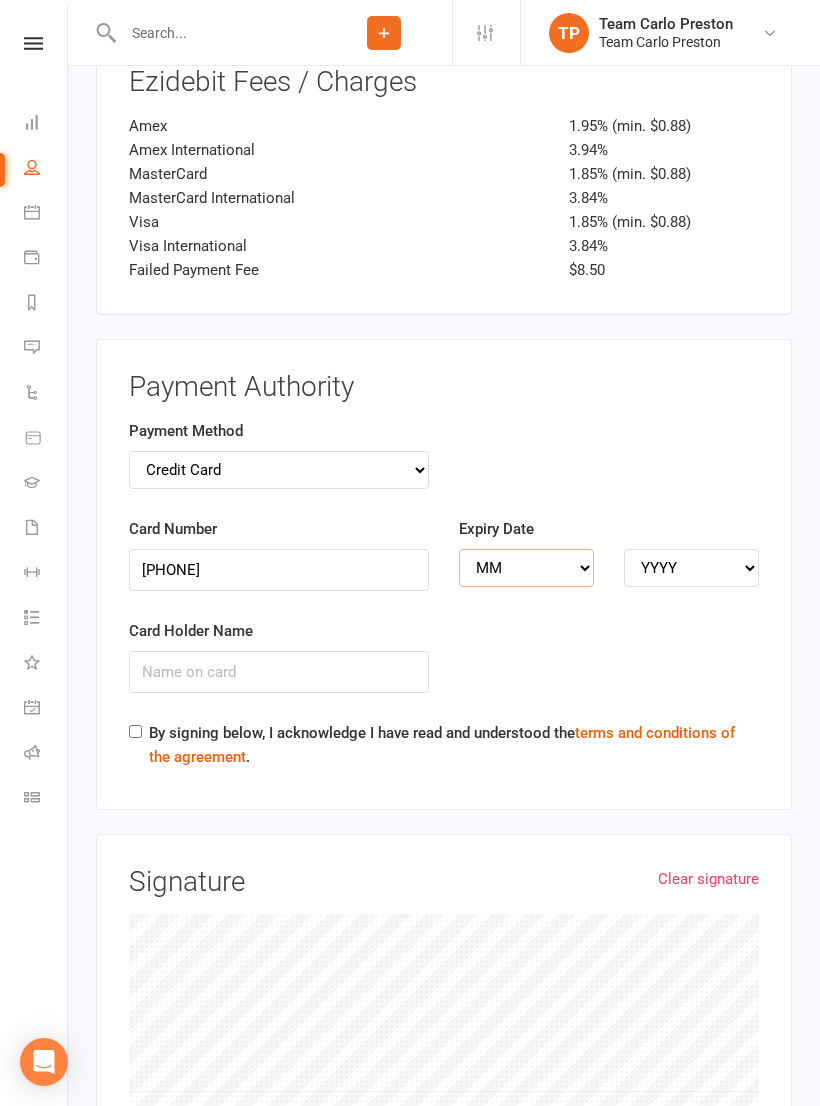 click on "MM 01 02 03 04 05 06 07 08 09 10 11 12" at bounding box center [526, 568] 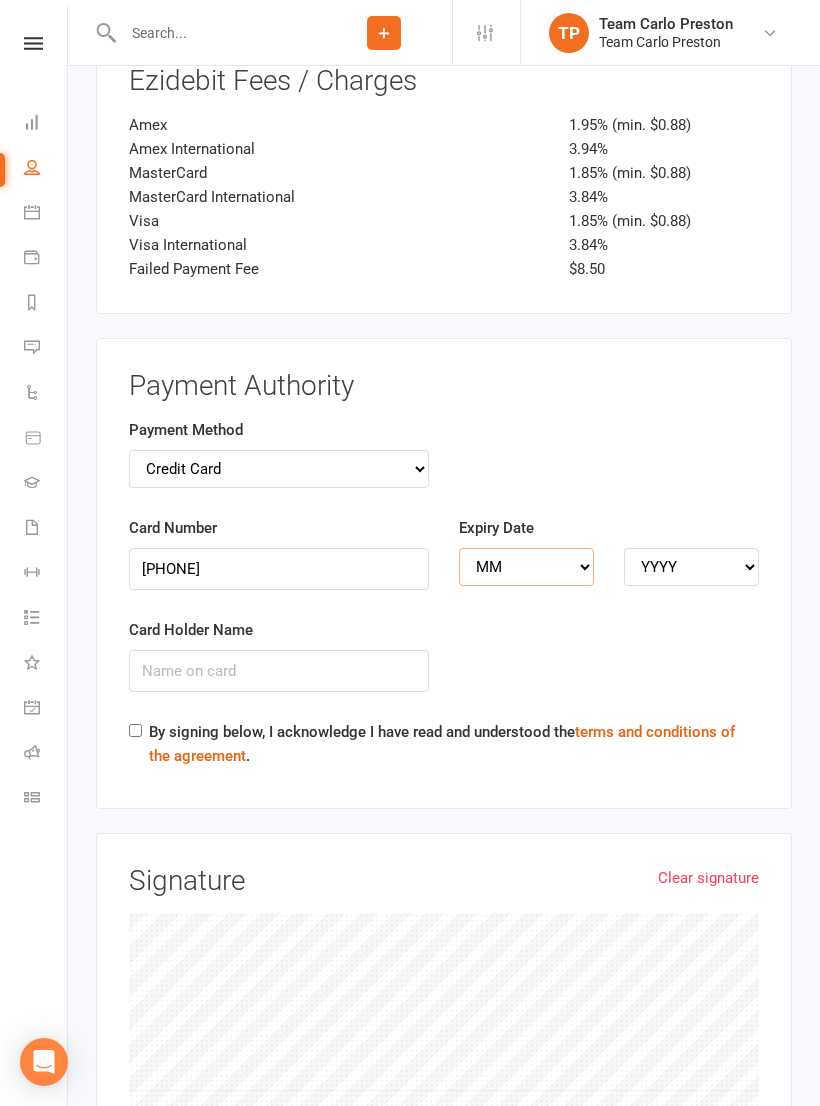 select on "05" 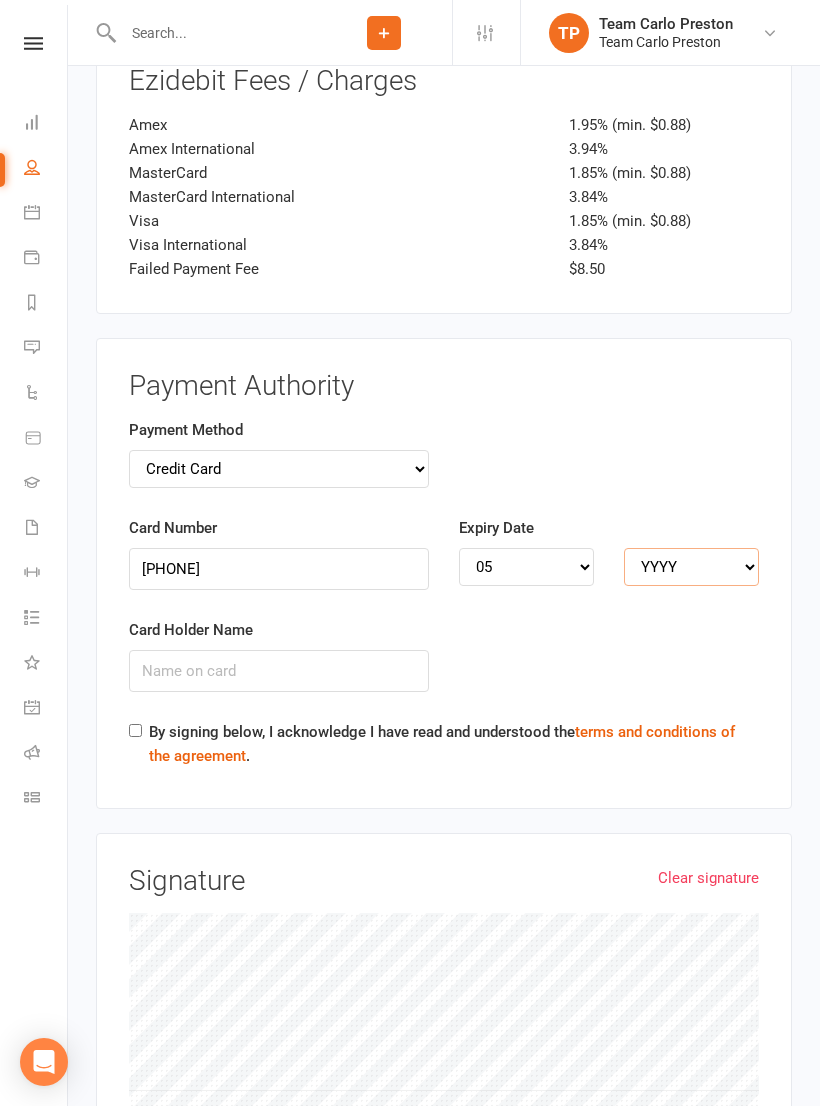 click on "YYYY 2025 2026 2027 2028 2029 2030 2031 2032 2033 2034" at bounding box center [691, 567] 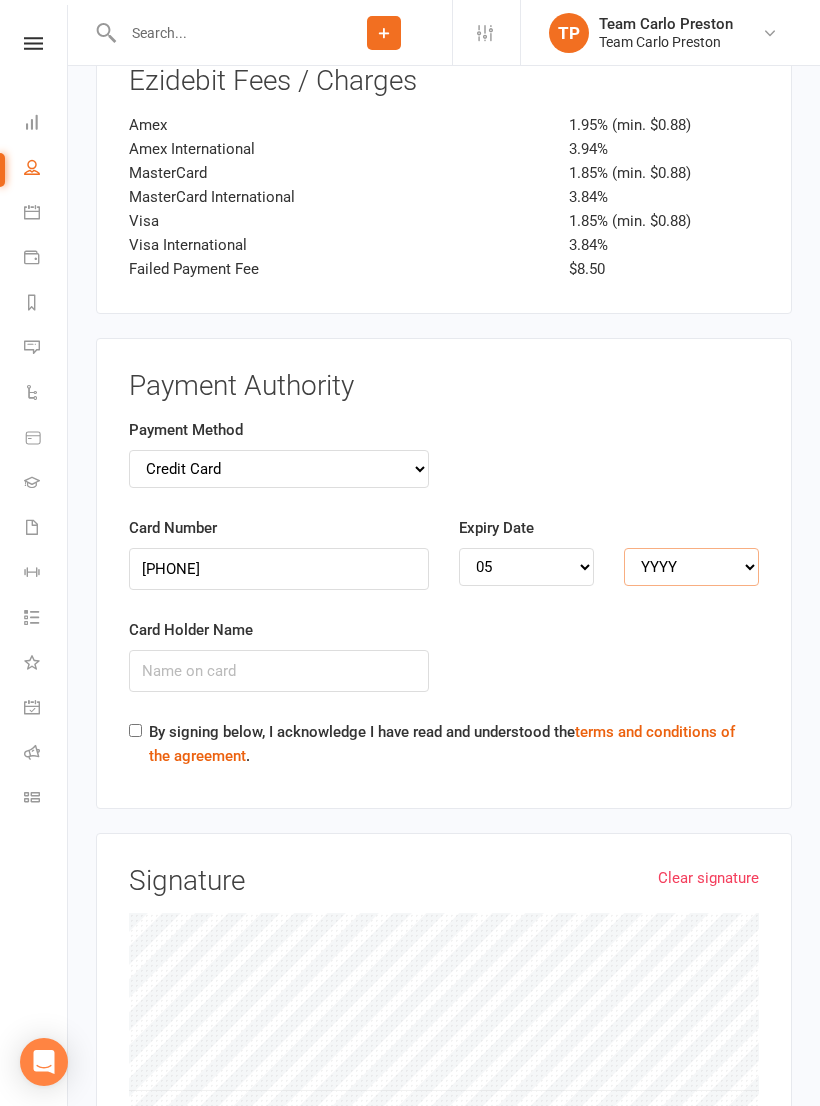 select on "2026" 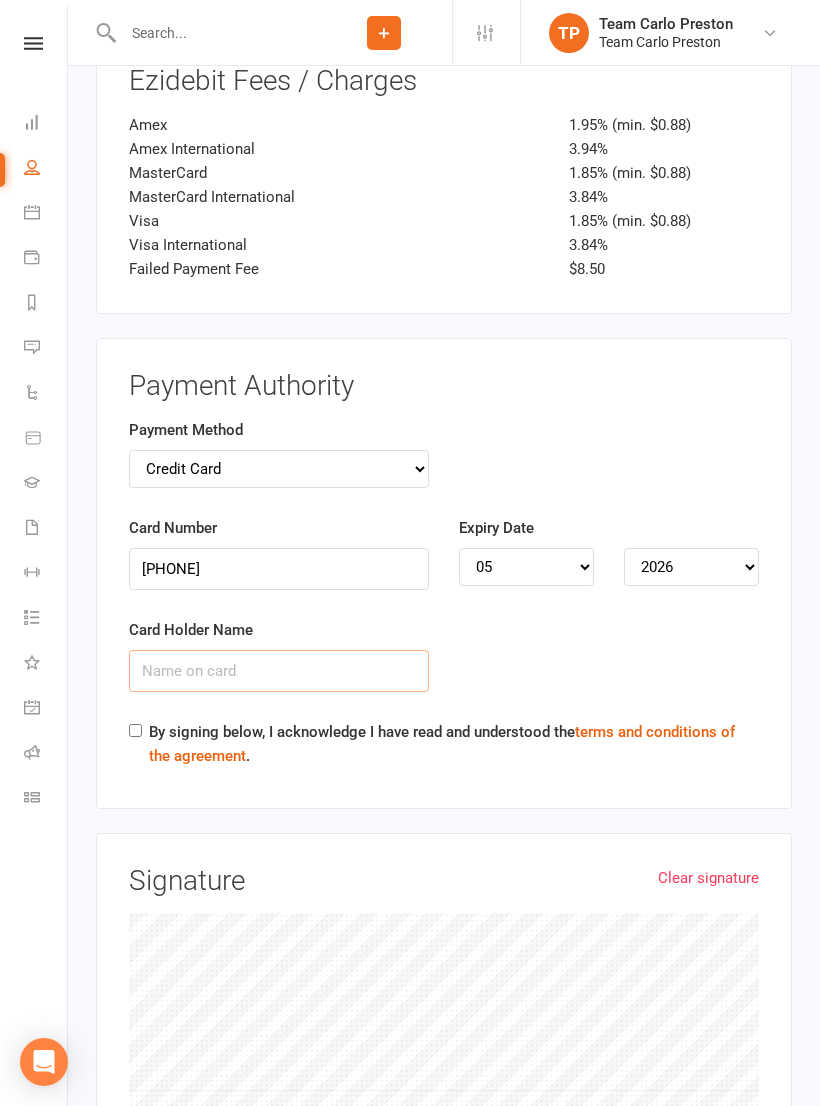 click on "Card Holder Name" at bounding box center [279, 671] 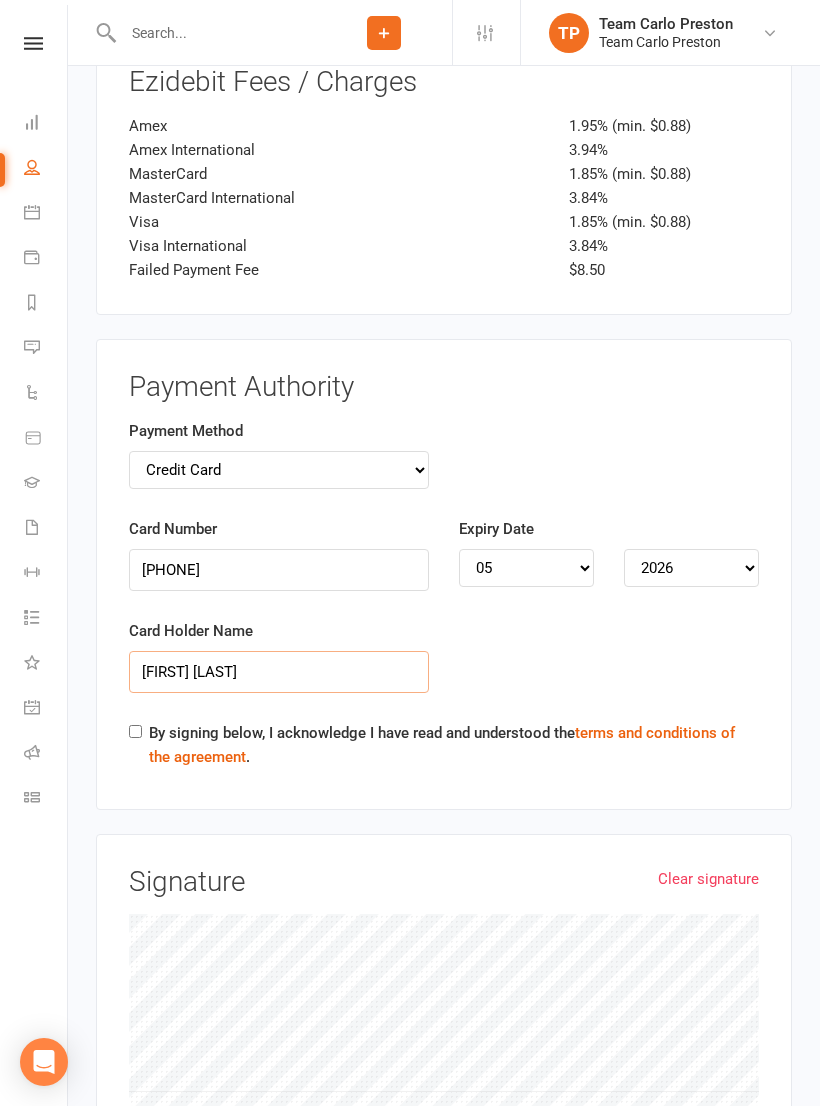 type on "[FIRST] [LAST]" 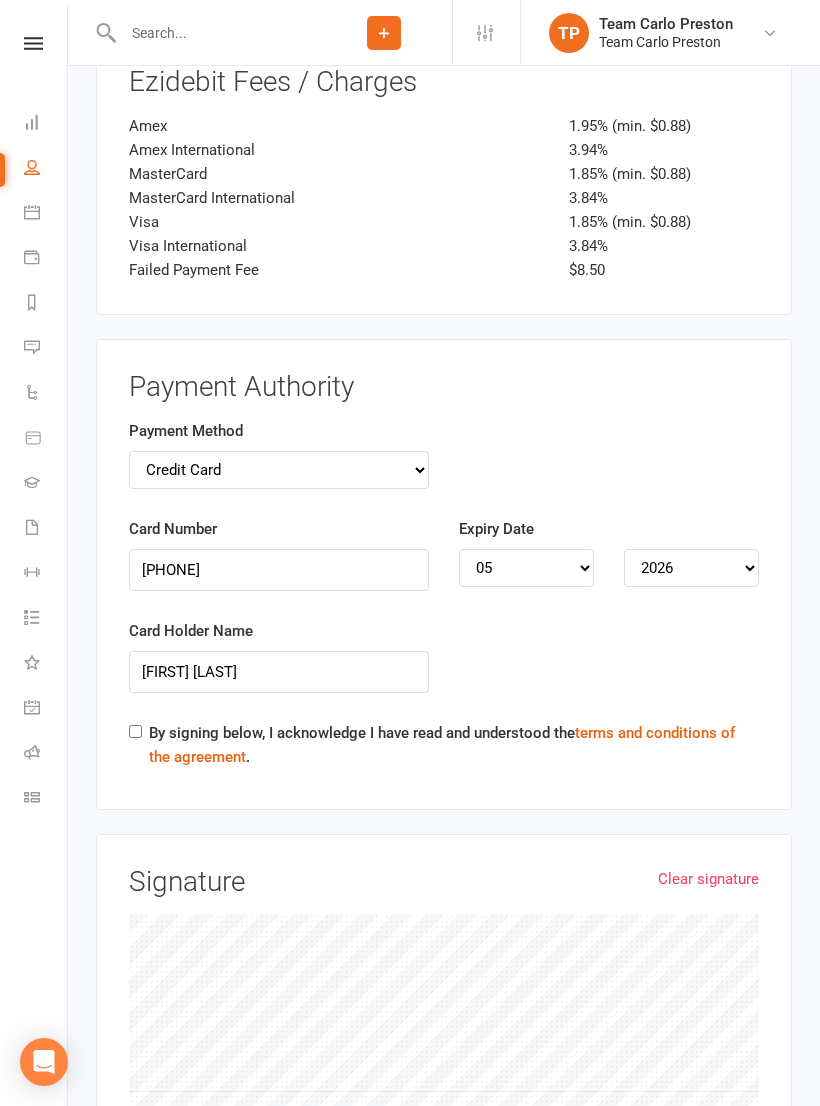 click on "By signing below, I acknowledge I have read and understood the  terms and conditions of the agreement ." at bounding box center [454, 745] 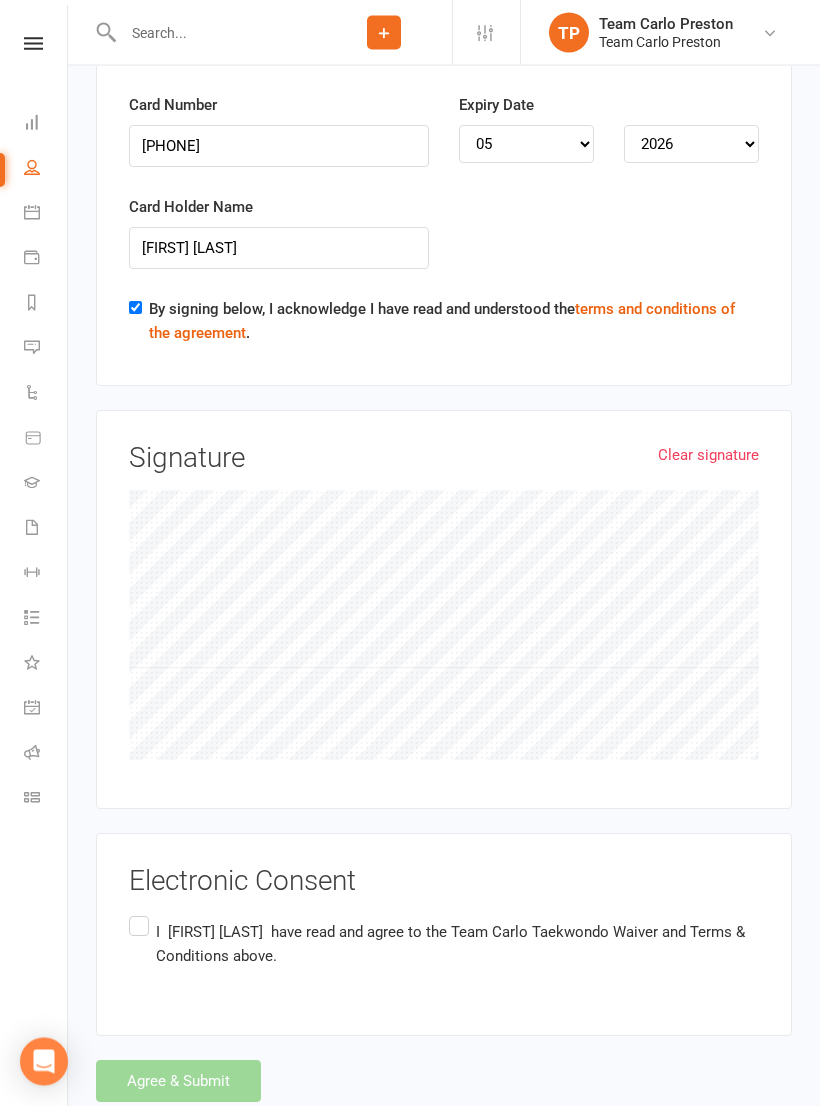 scroll, scrollTop: 3543, scrollLeft: 0, axis: vertical 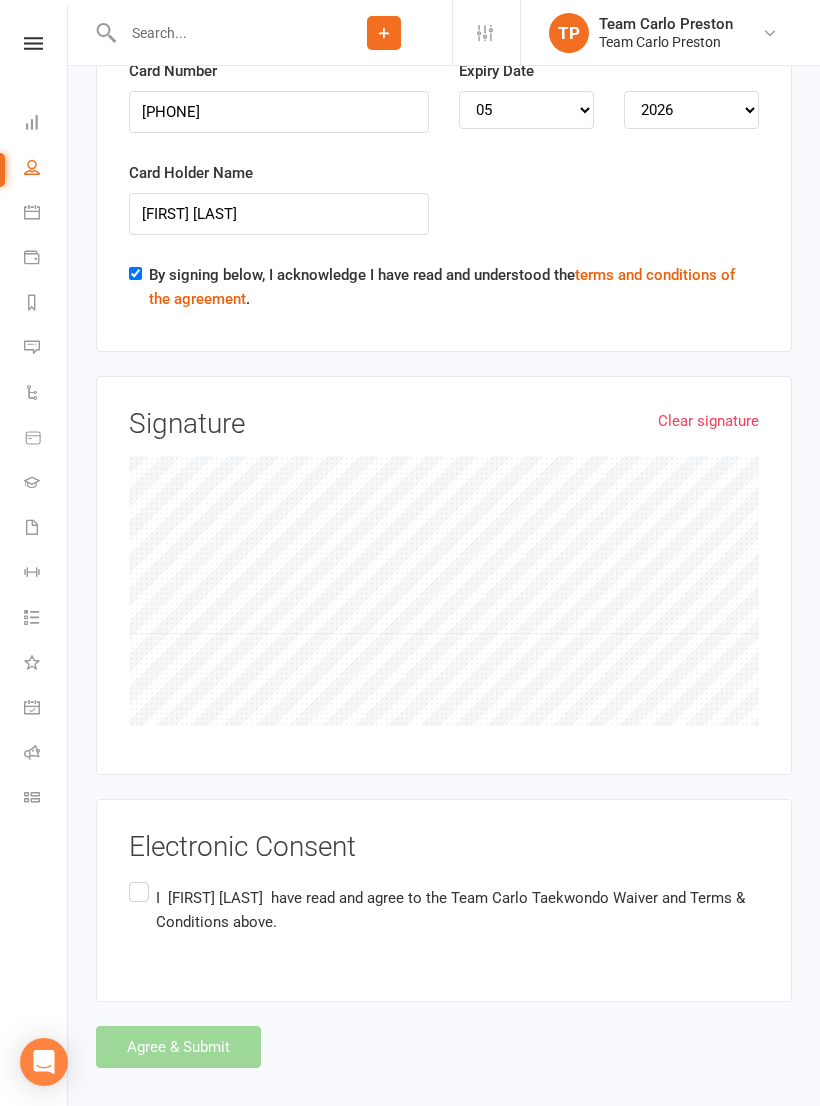 click on "I  [FIRST] [LAST]  have read and agree to the Team Carlo Taekwondo Waiver and Terms & Conditions above." at bounding box center [444, 909] 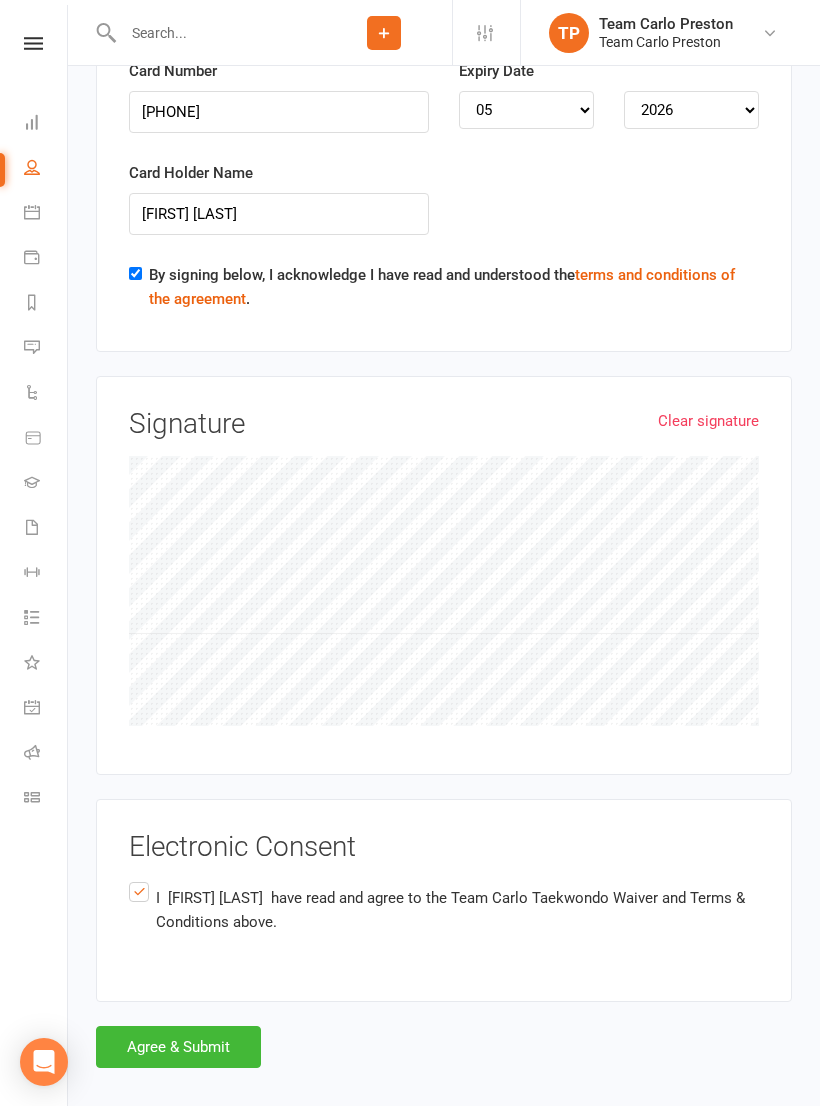 click on "Agree & Submit" at bounding box center (178, 1047) 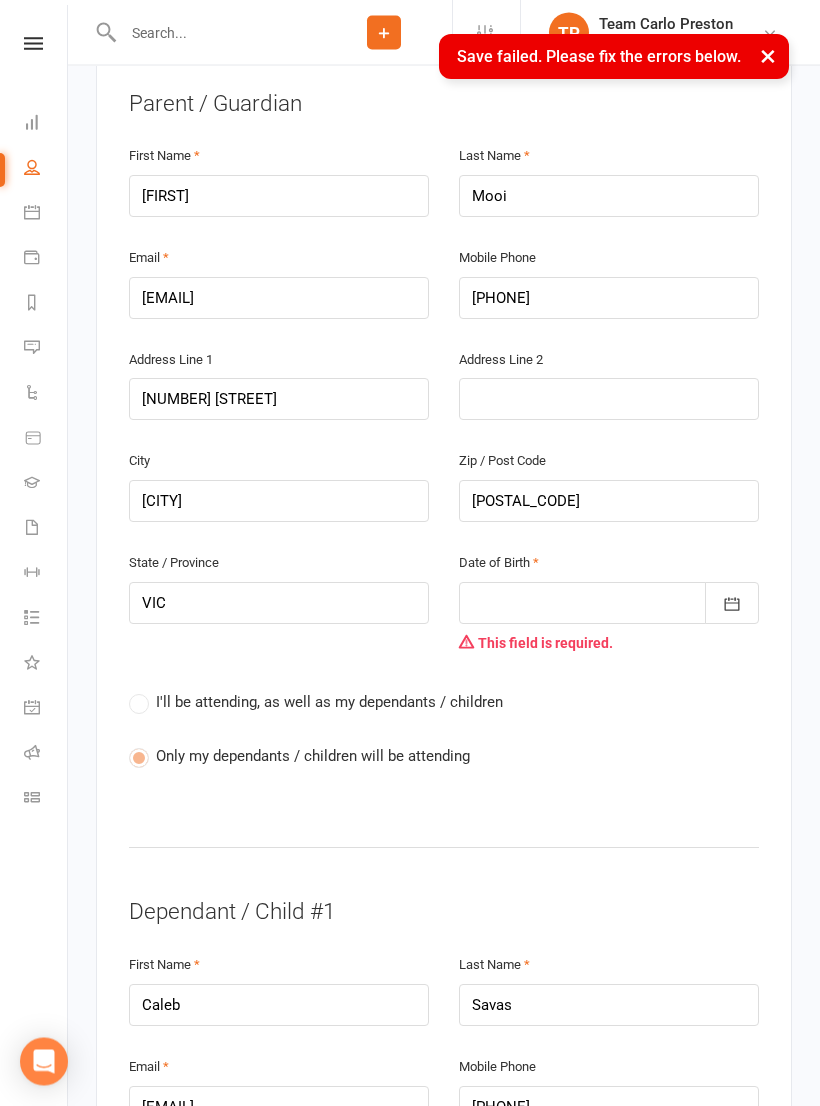 scroll, scrollTop: 410, scrollLeft: 0, axis: vertical 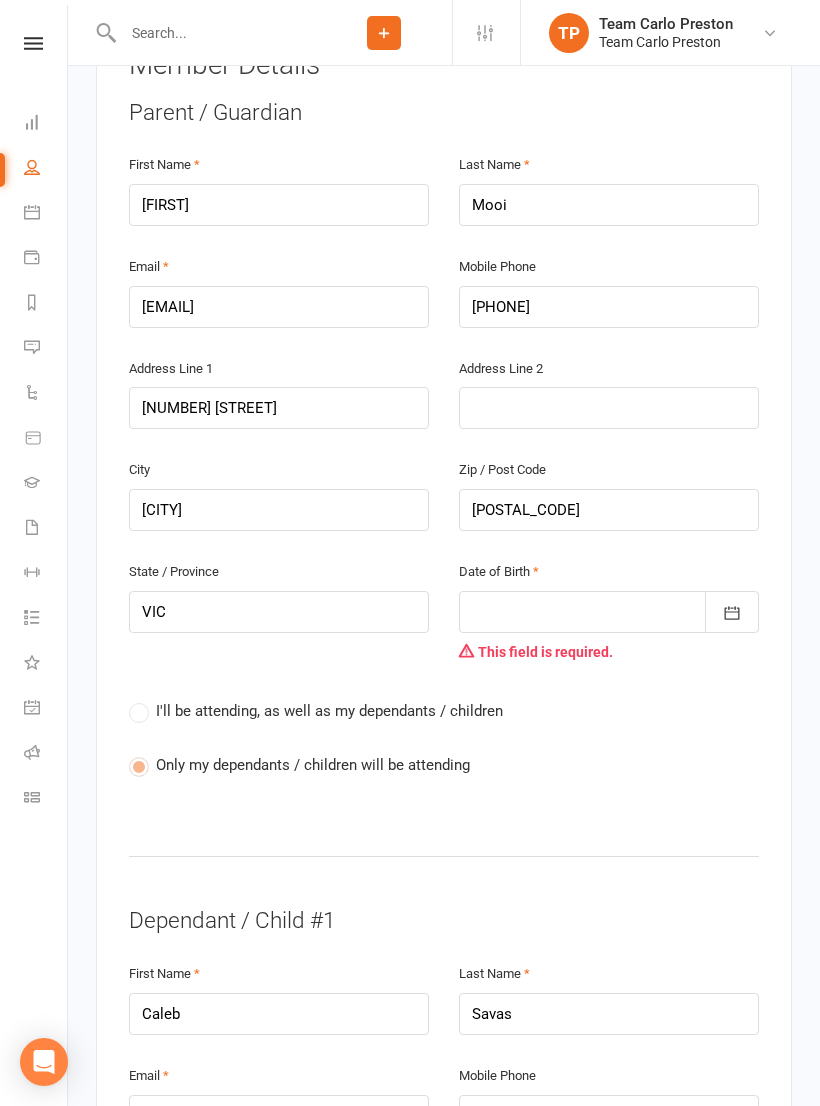 click at bounding box center [609, 612] 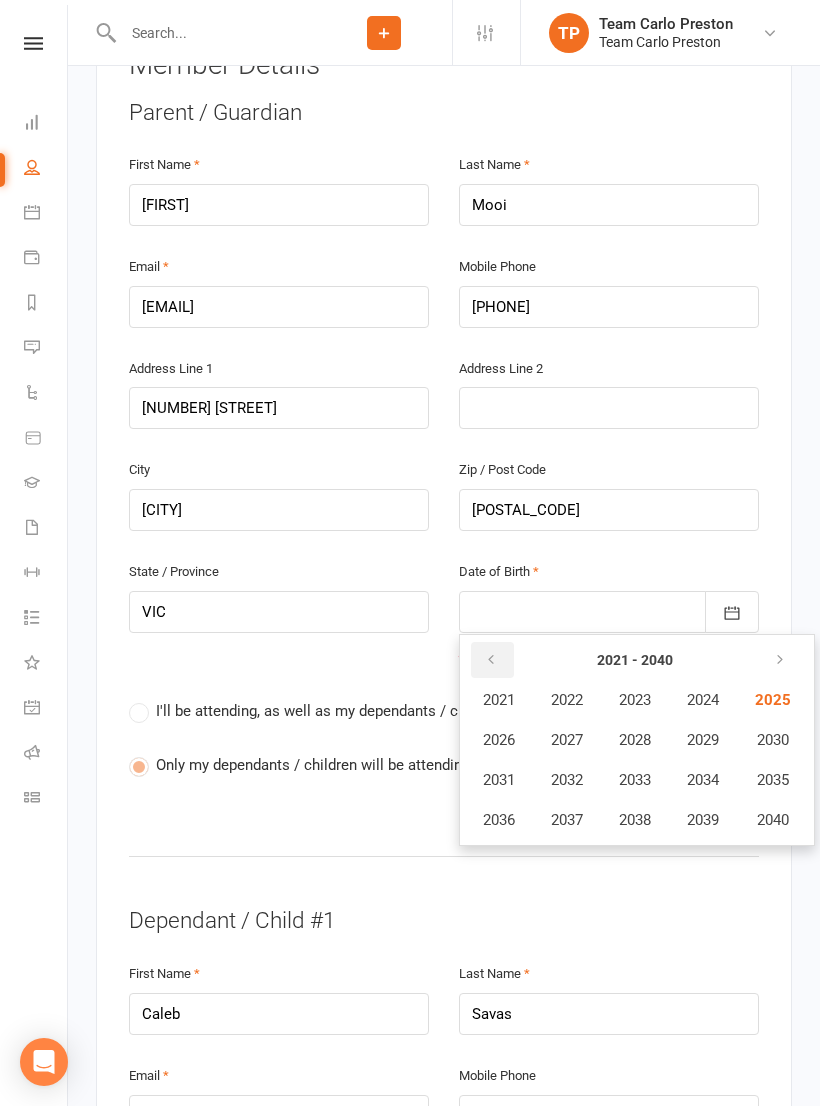 click at bounding box center [492, 660] 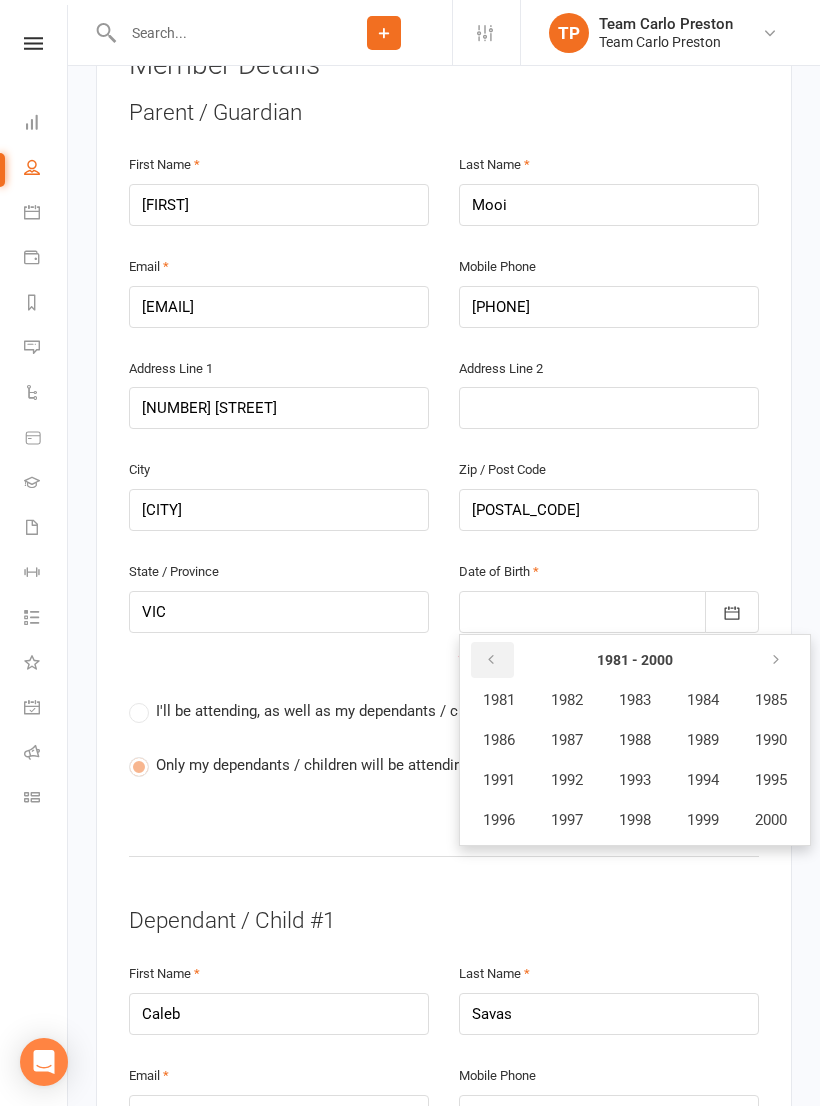click at bounding box center [492, 660] 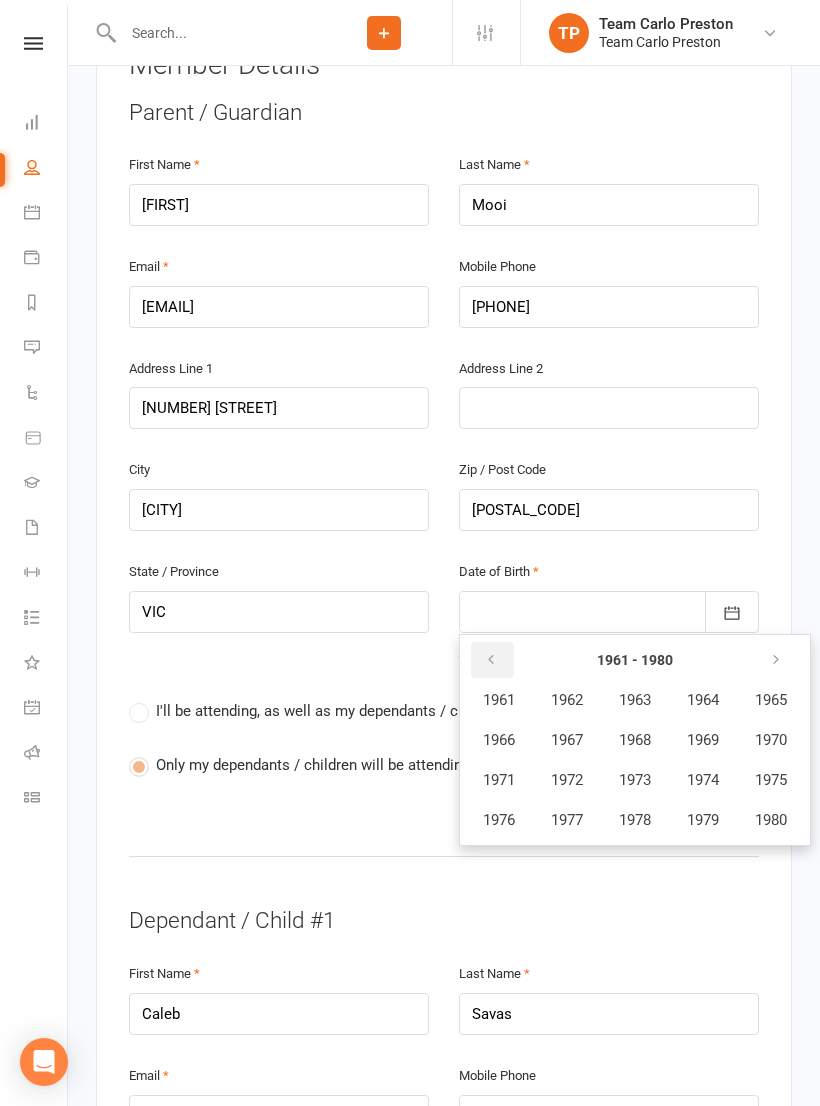 click at bounding box center [492, 660] 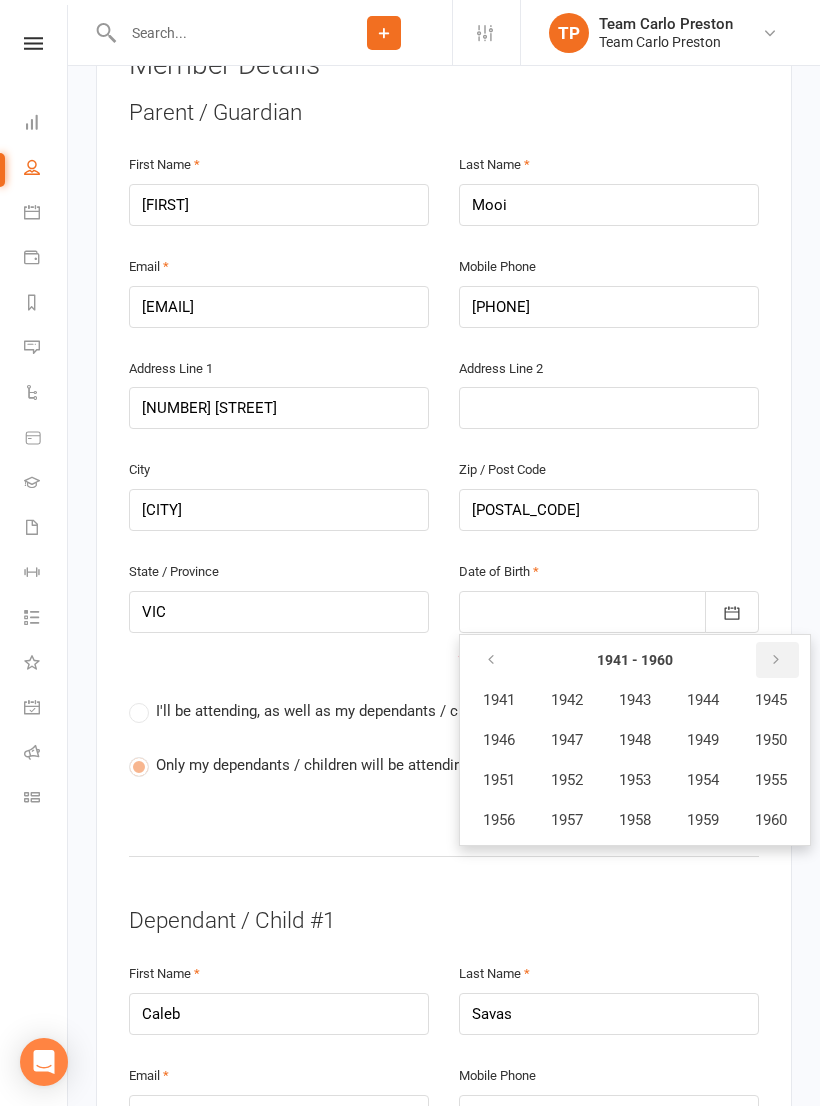 click at bounding box center (777, 660) 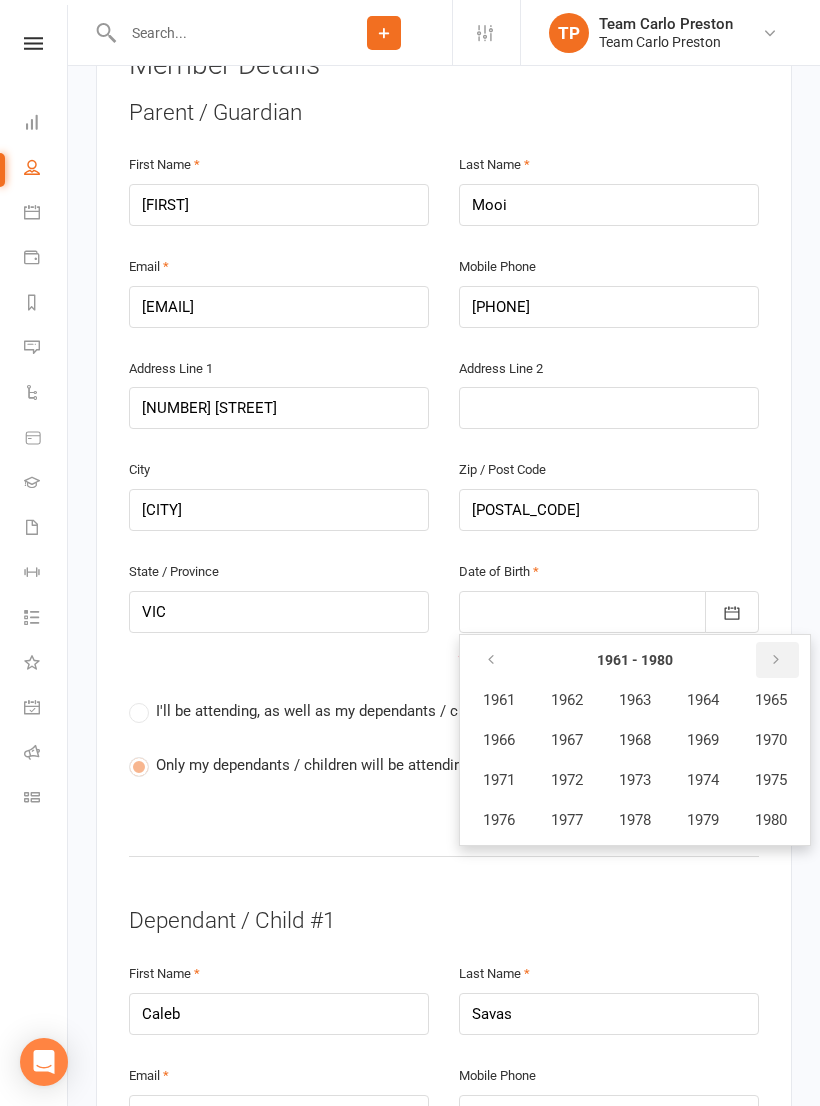 click at bounding box center (777, 660) 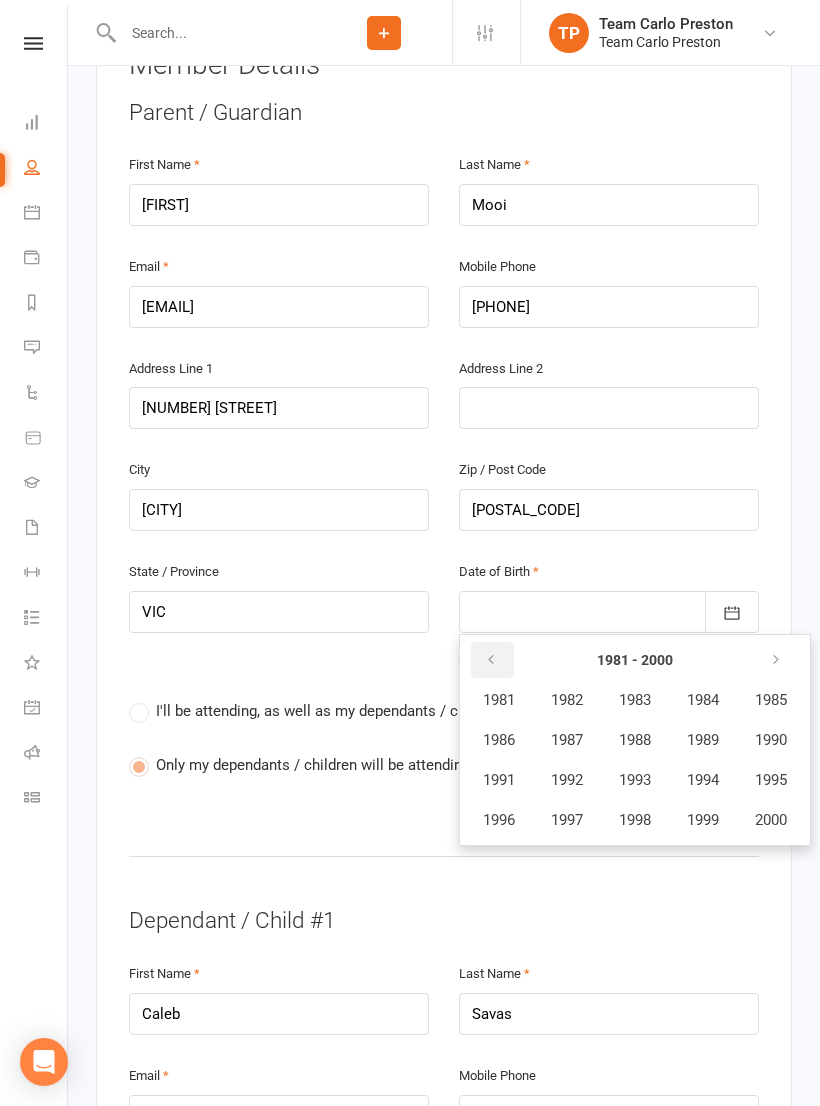 click at bounding box center (492, 660) 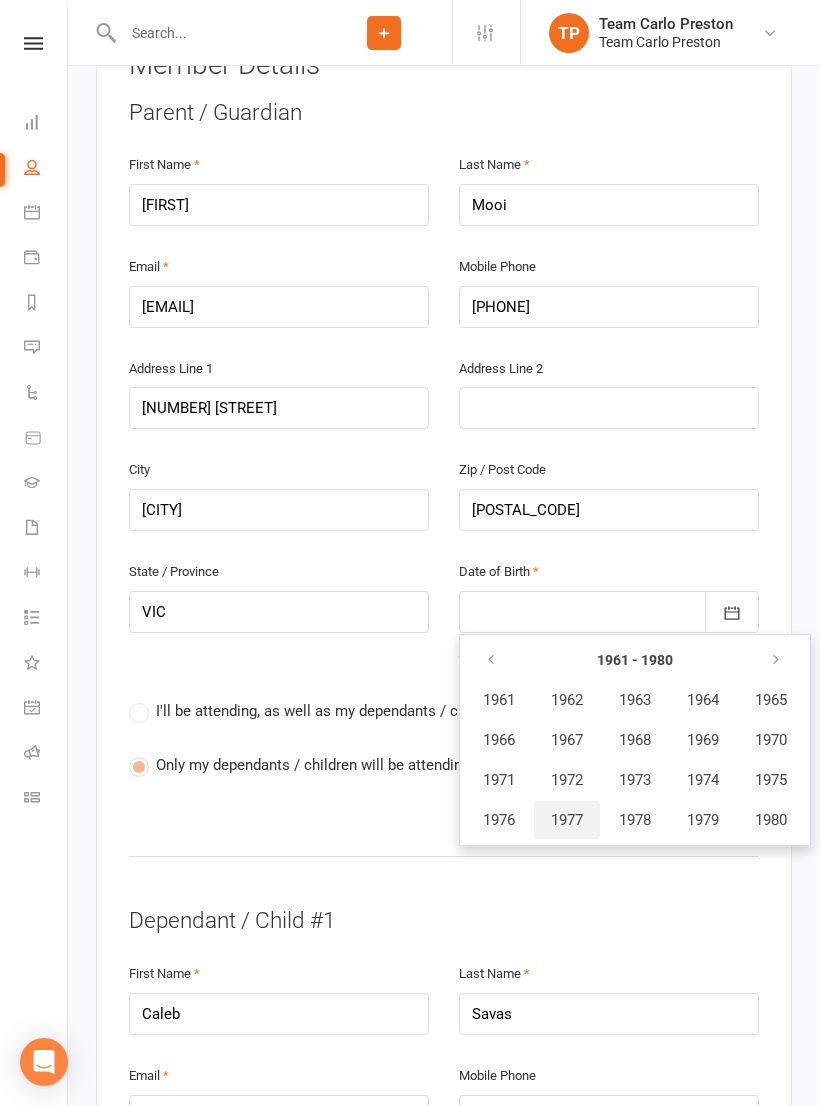 click on "1977" at bounding box center [567, 820] 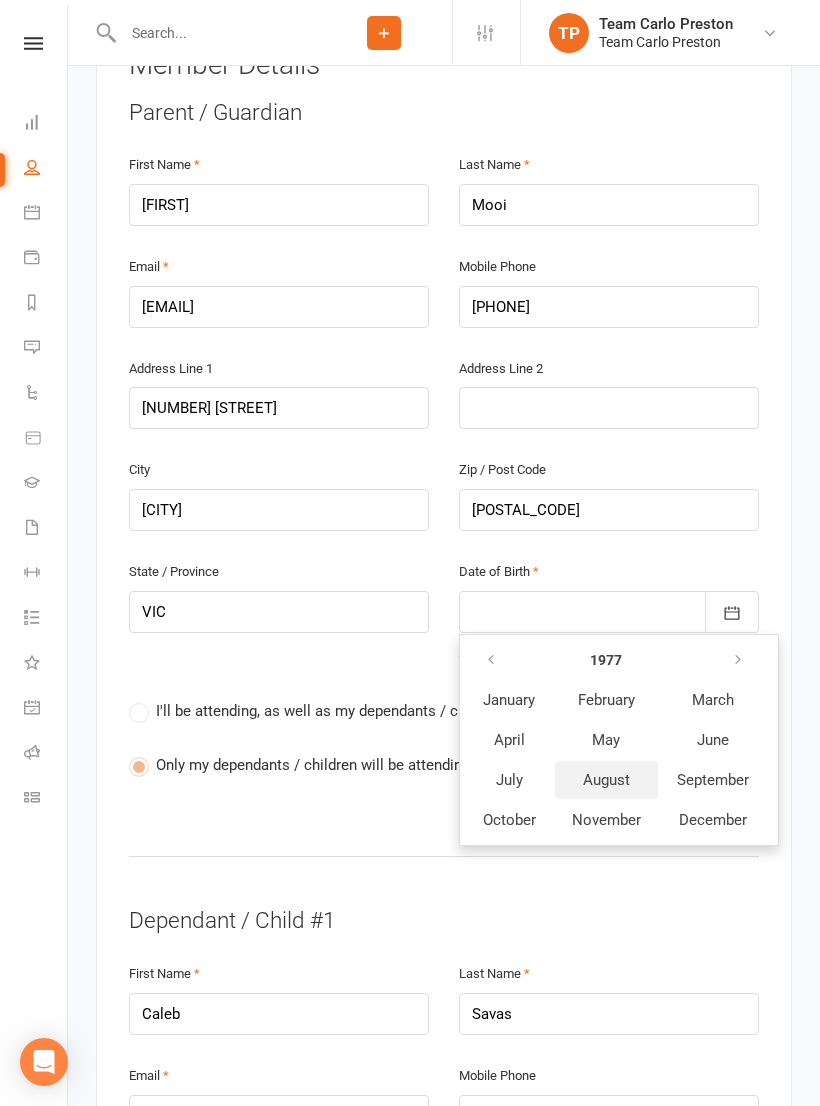 click on "August" at bounding box center (606, 780) 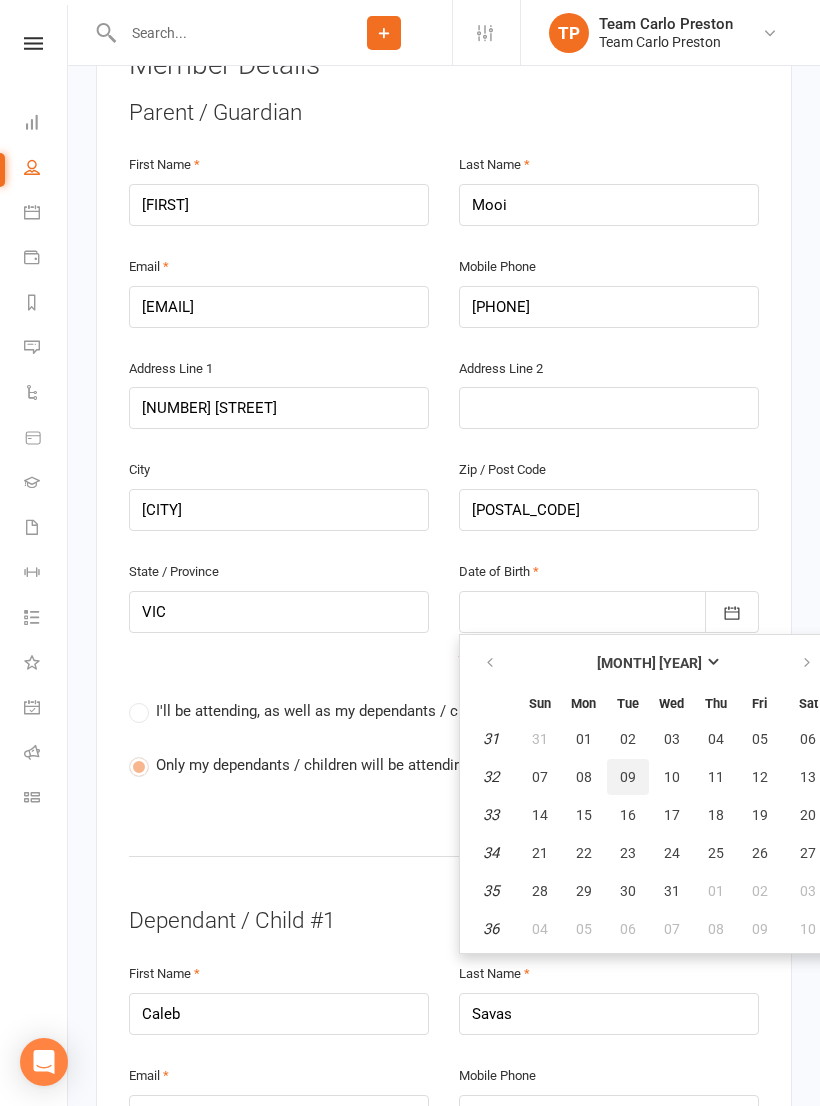 click on "09" at bounding box center (628, 777) 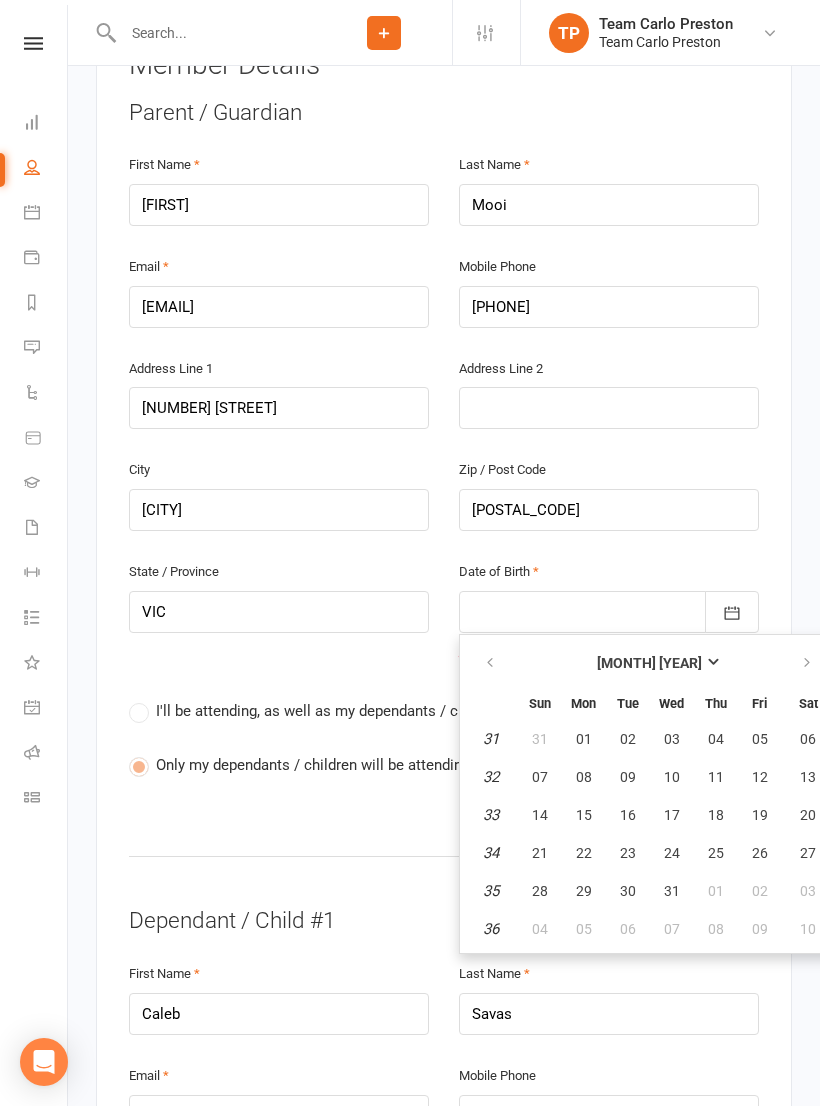 type on "[MONTH] [DAY] [YEAR]" 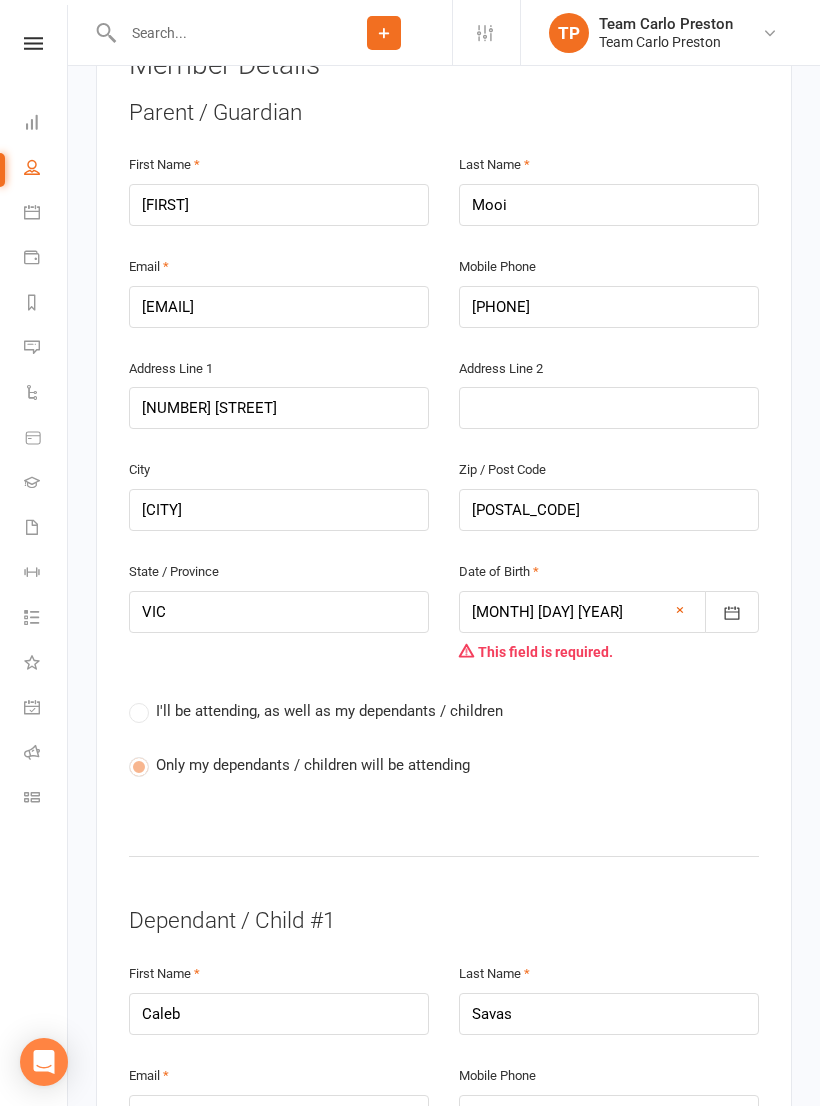 click on "I'll be attending, as well as my dependants / children Only my dependants / children will be attending" at bounding box center [444, 753] 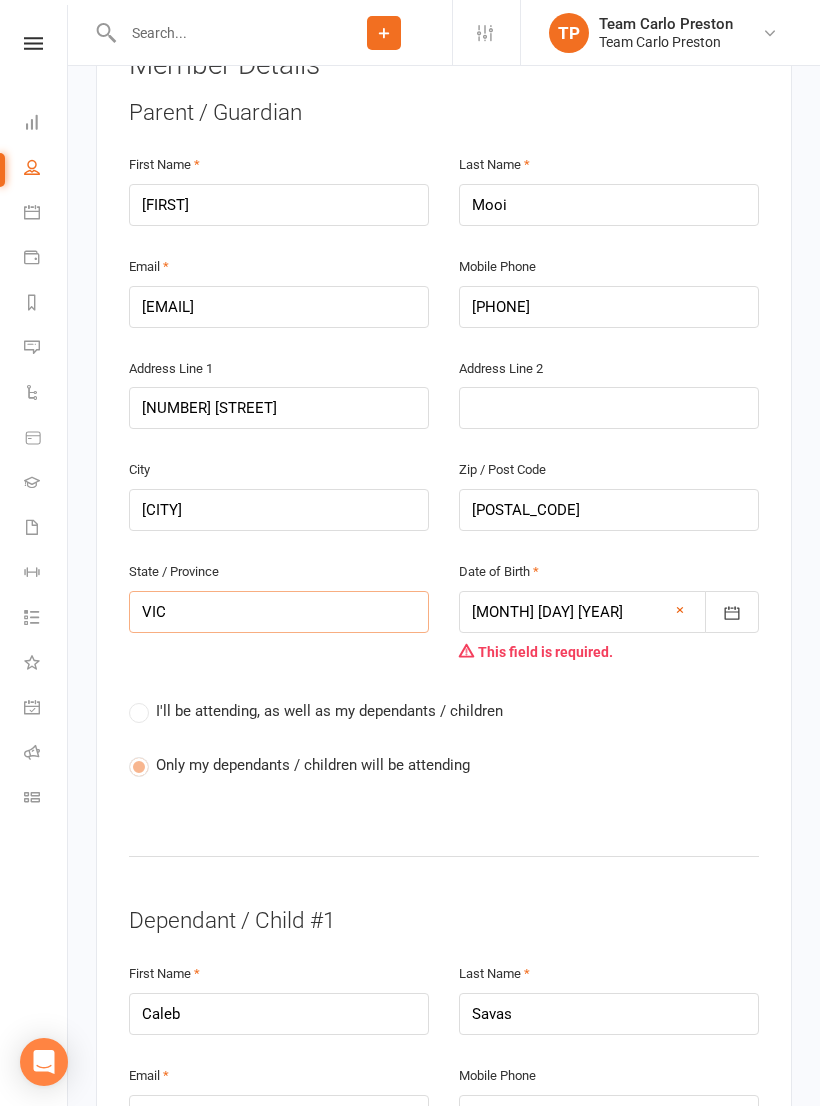 click on "VIC" at bounding box center (279, 612) 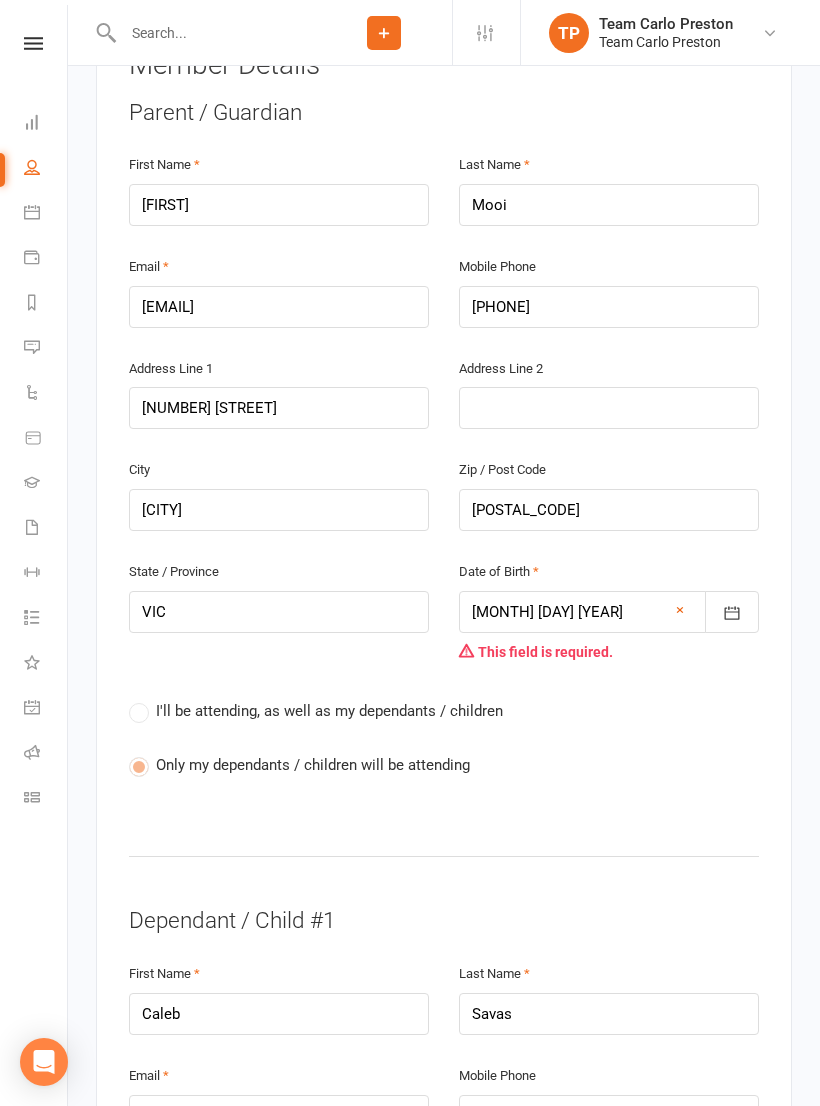 click on "I'll be attending, as well as my dependants / children Only my dependants / children will be attending" at bounding box center (444, 753) 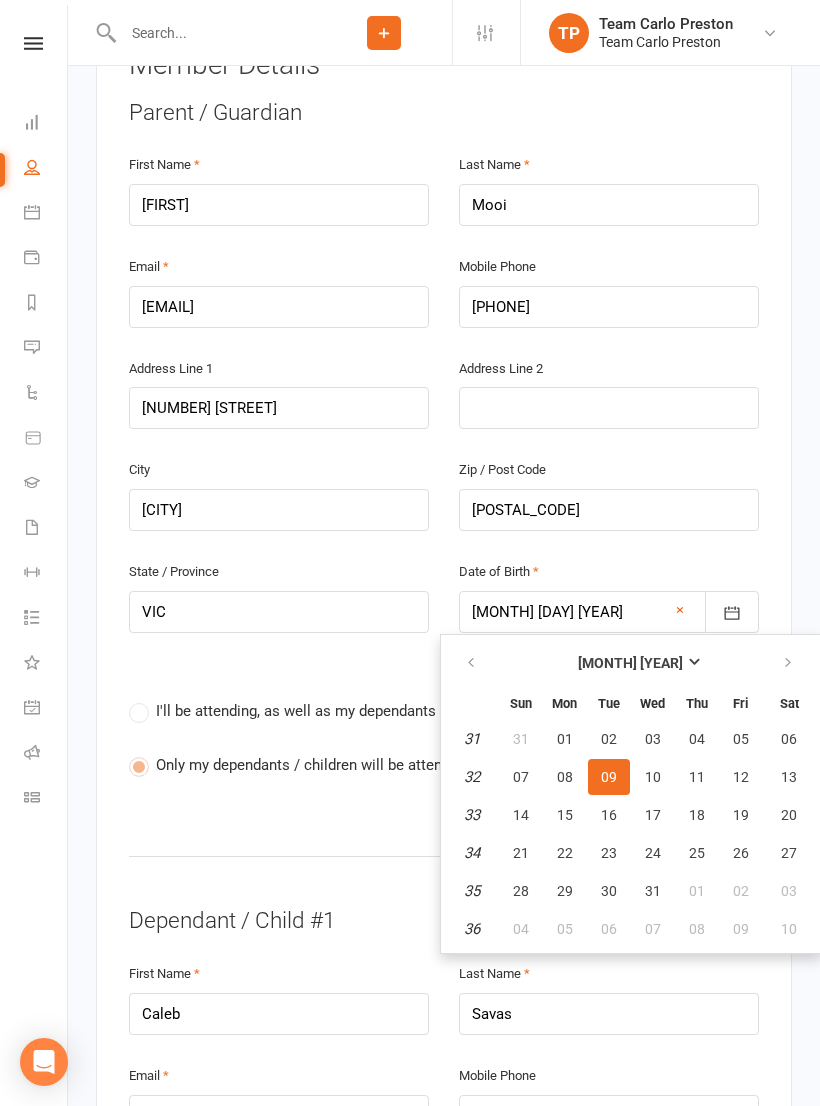 click on "Member Details Parent / Guardian First Name [FIRST] Last Name [LAST] Email [EMAIL] Mobile Phone [PHONE] Address Line 1 [STREET] Address Line 2 [CITY] Zip / Post Code [POSTAL_CODE] State / Province [STATE] Date of Birth [MONTH] [DAY] [YEAR]
[MONTH]
[DAY] [MONTH] [DAY] [DAY] [DAY] [DAY] [DAY]
31
31
01
02
03
04
05
06
32
07
08
09
10
11
12
13
33
14
15
16
17
18
19
20
34
21
22
23
24
25
26" at bounding box center (444, 806) 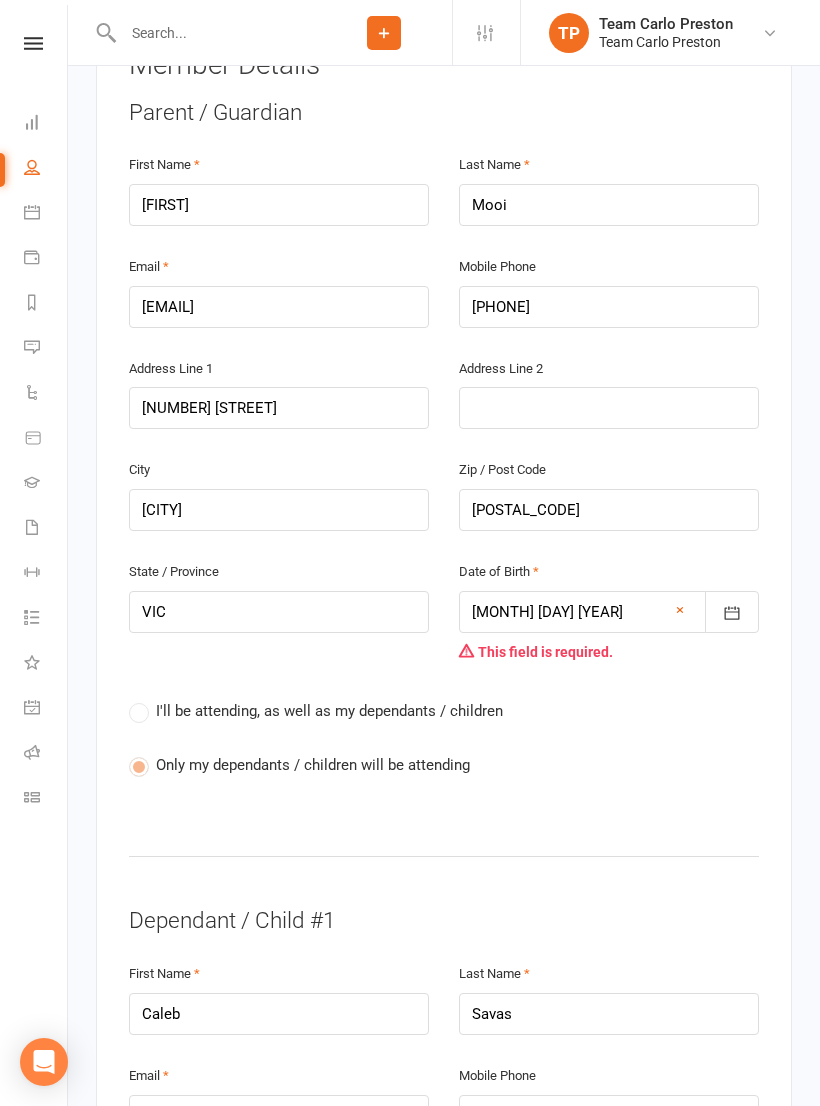 click on "Only my dependants / children will be attending" at bounding box center (313, 763) 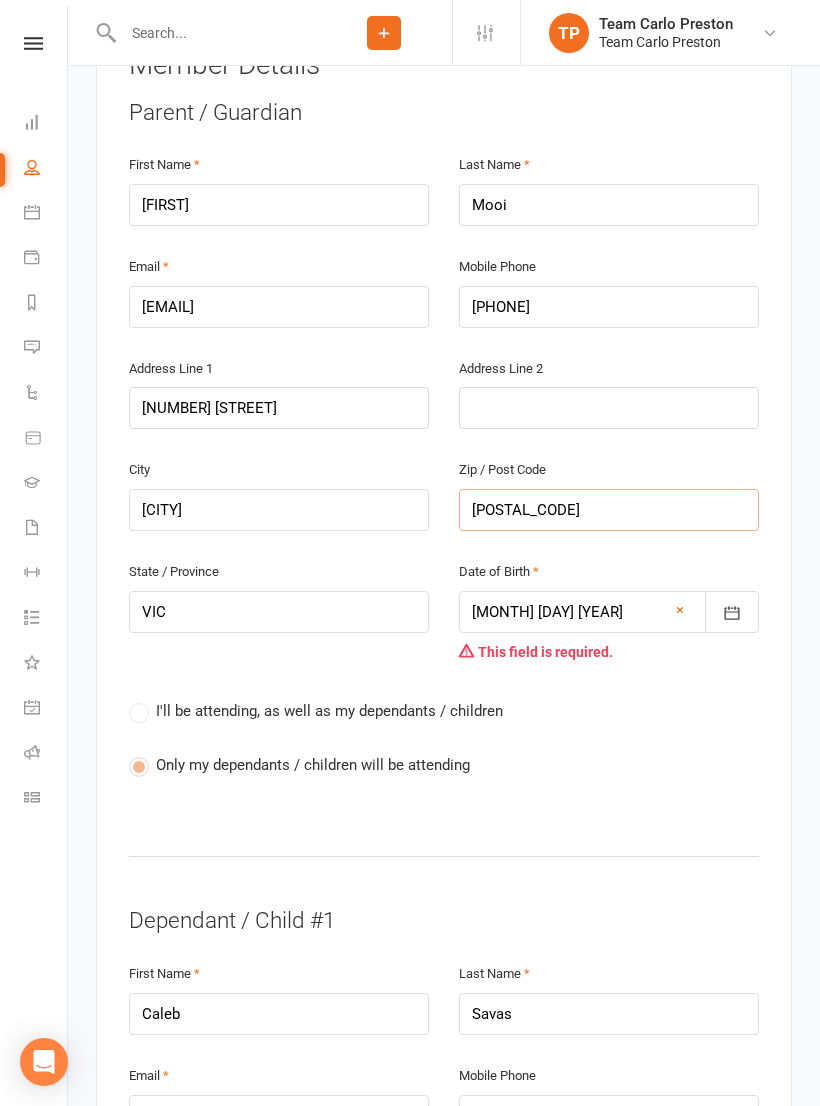 click on "[POSTAL_CODE]" at bounding box center [609, 510] 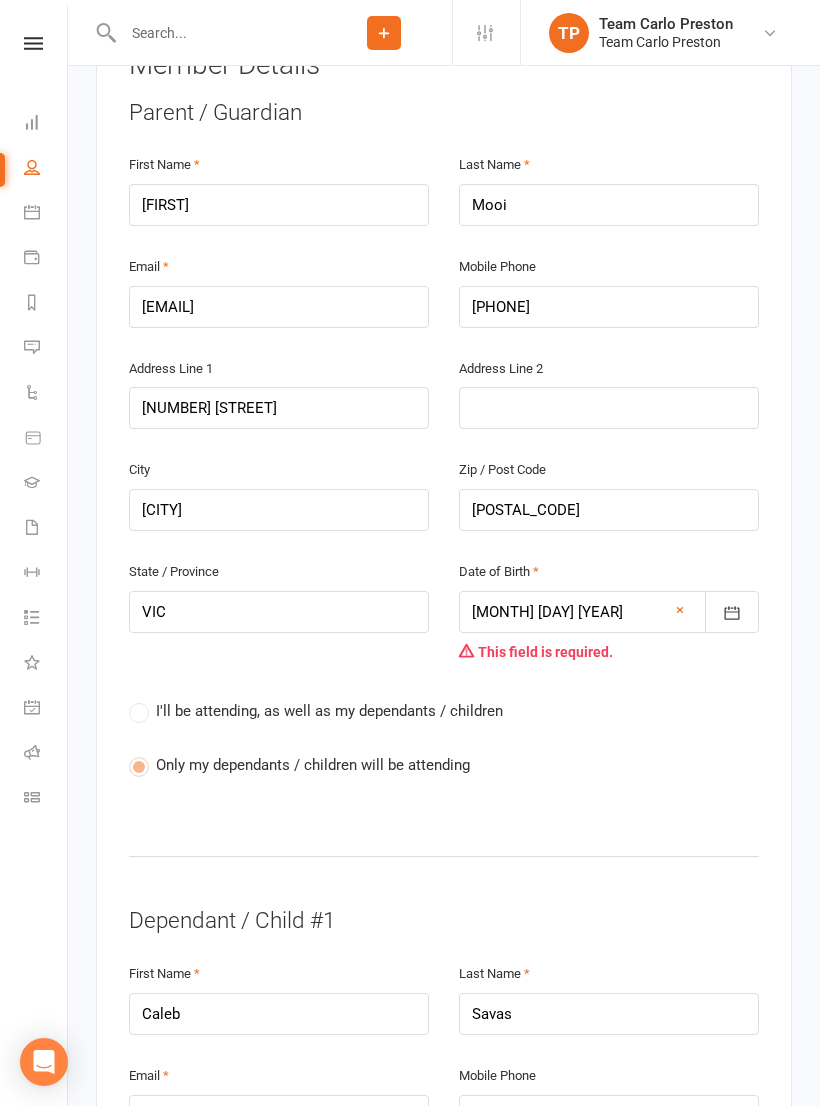 click on "I'll be attending, as well as my dependants / children Only my dependants / children will be attending" at bounding box center [444, 753] 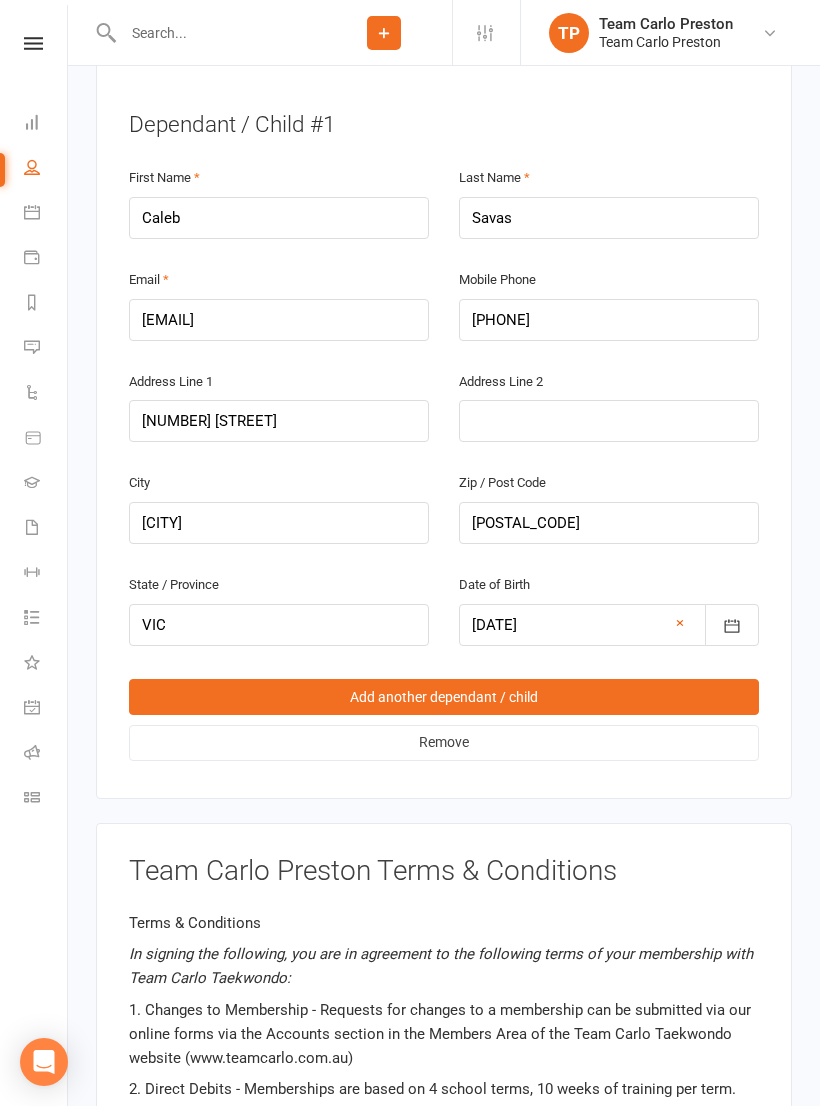scroll, scrollTop: 1215, scrollLeft: 0, axis: vertical 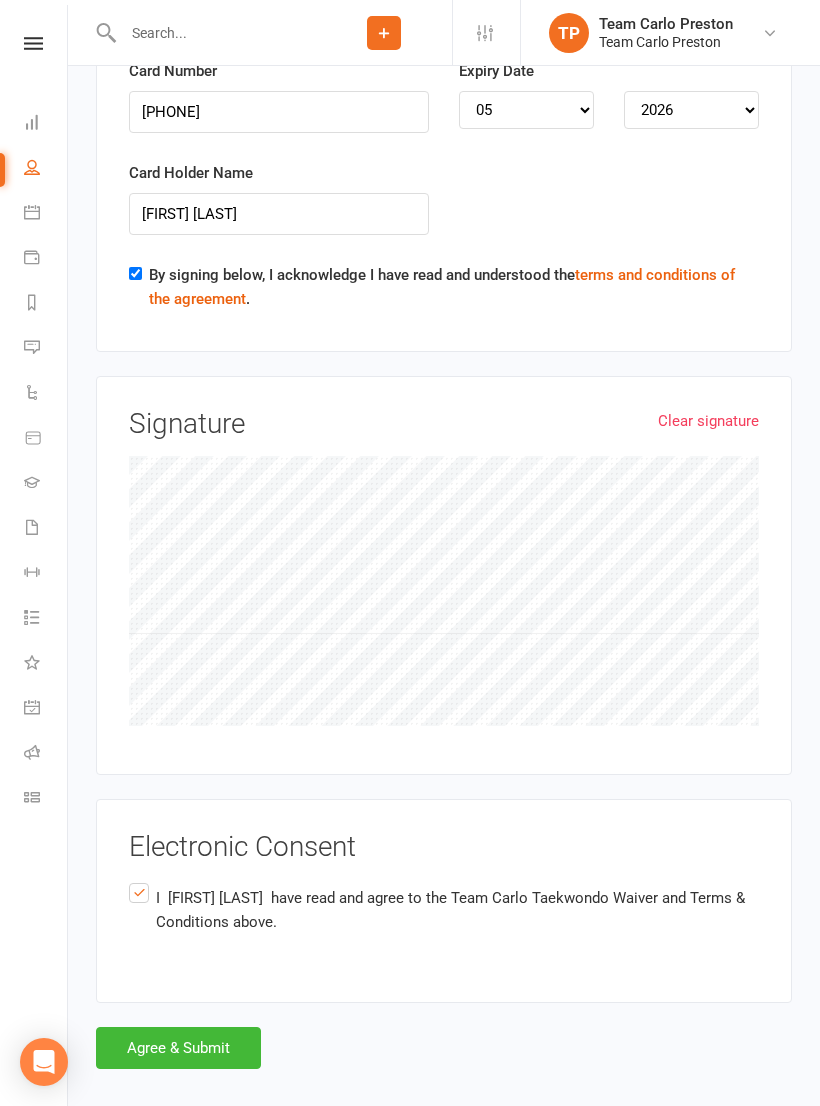 click on "Agree & Submit" at bounding box center (178, 1048) 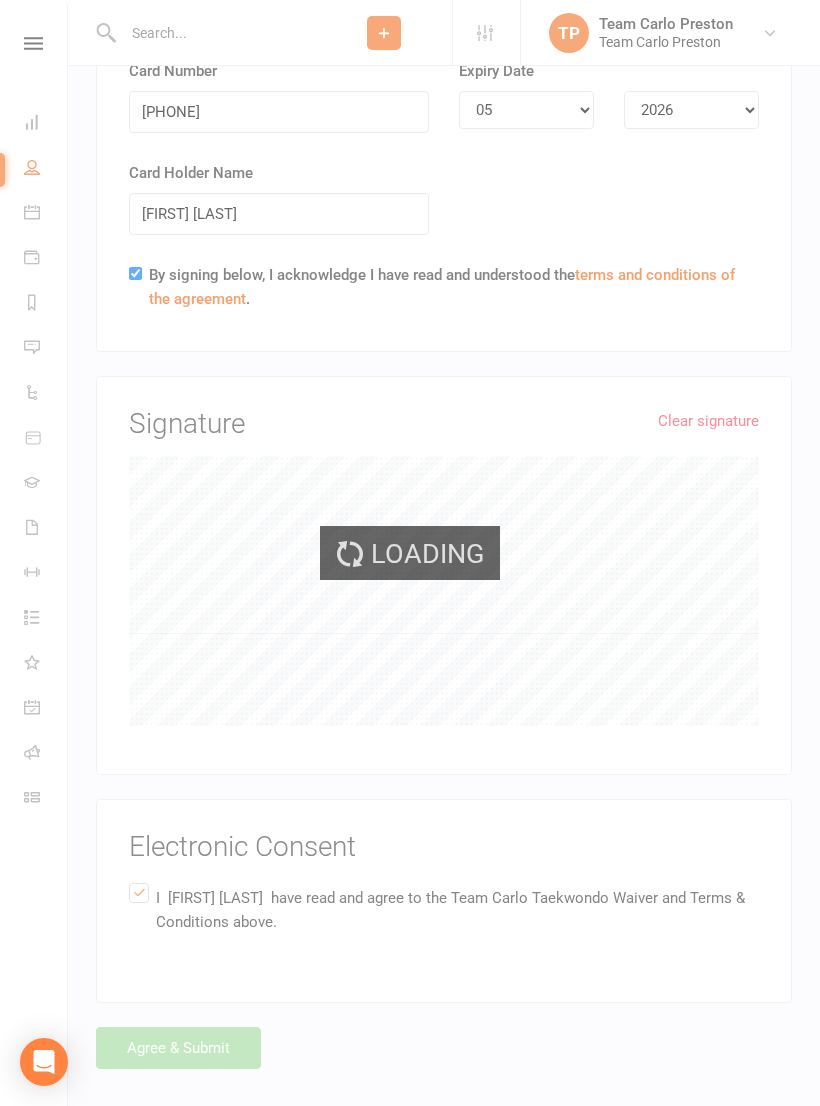 scroll, scrollTop: 3543, scrollLeft: 0, axis: vertical 